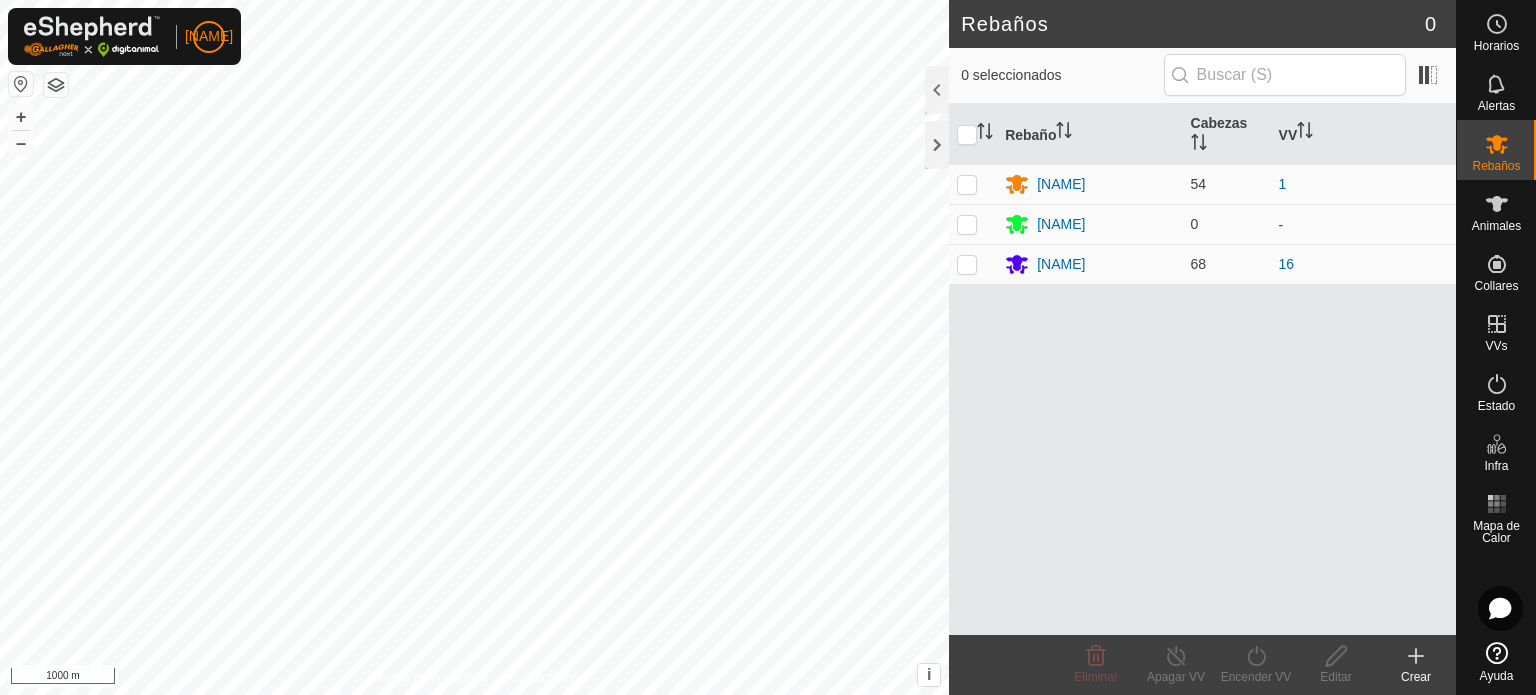 scroll, scrollTop: 0, scrollLeft: 0, axis: both 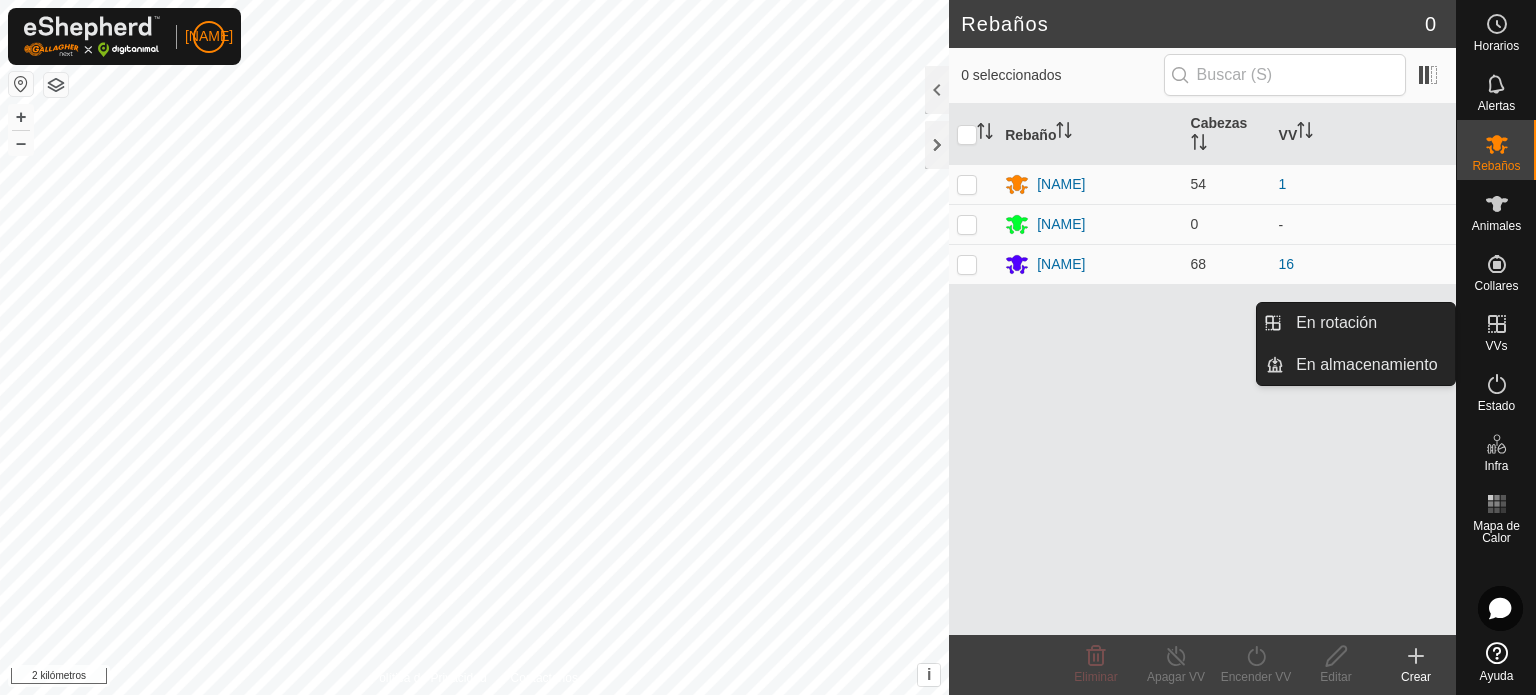 click at bounding box center [1497, 324] 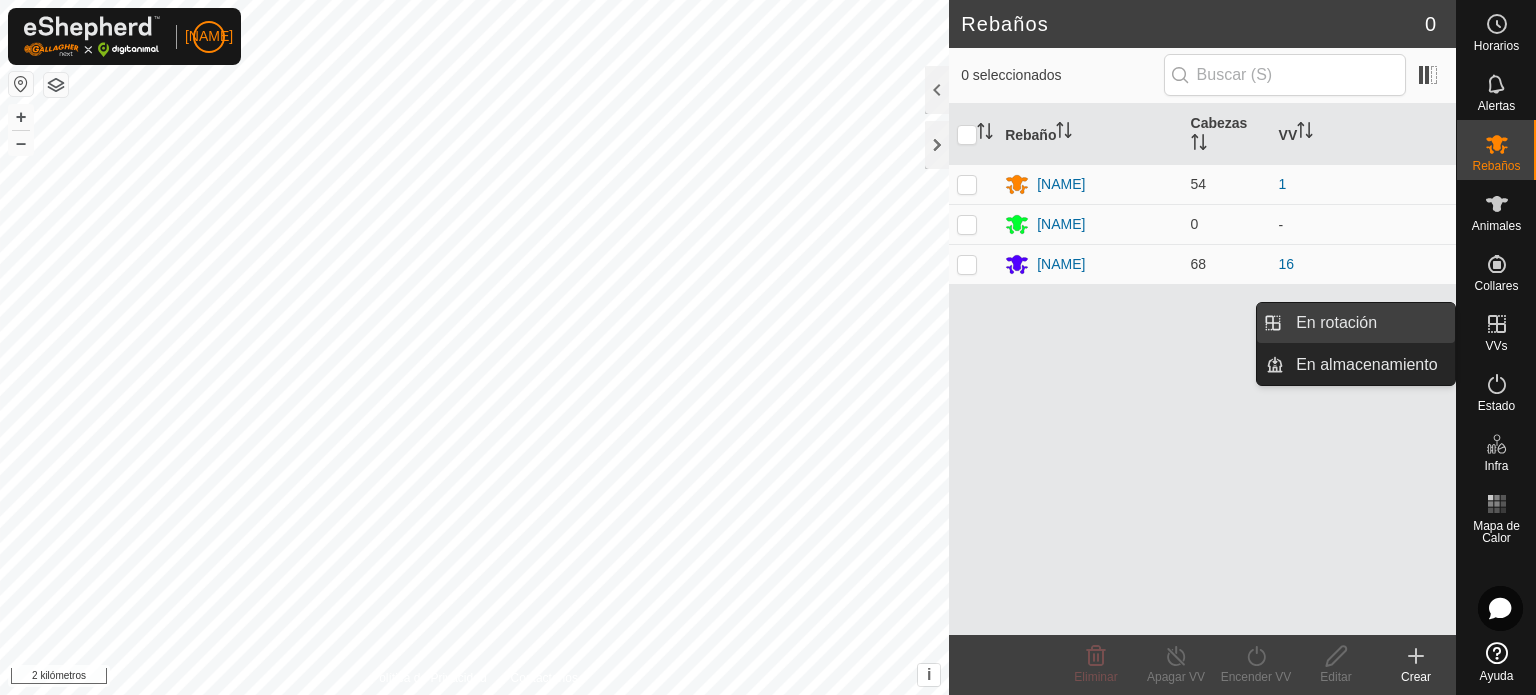click on "En rotación" at bounding box center (1369, 323) 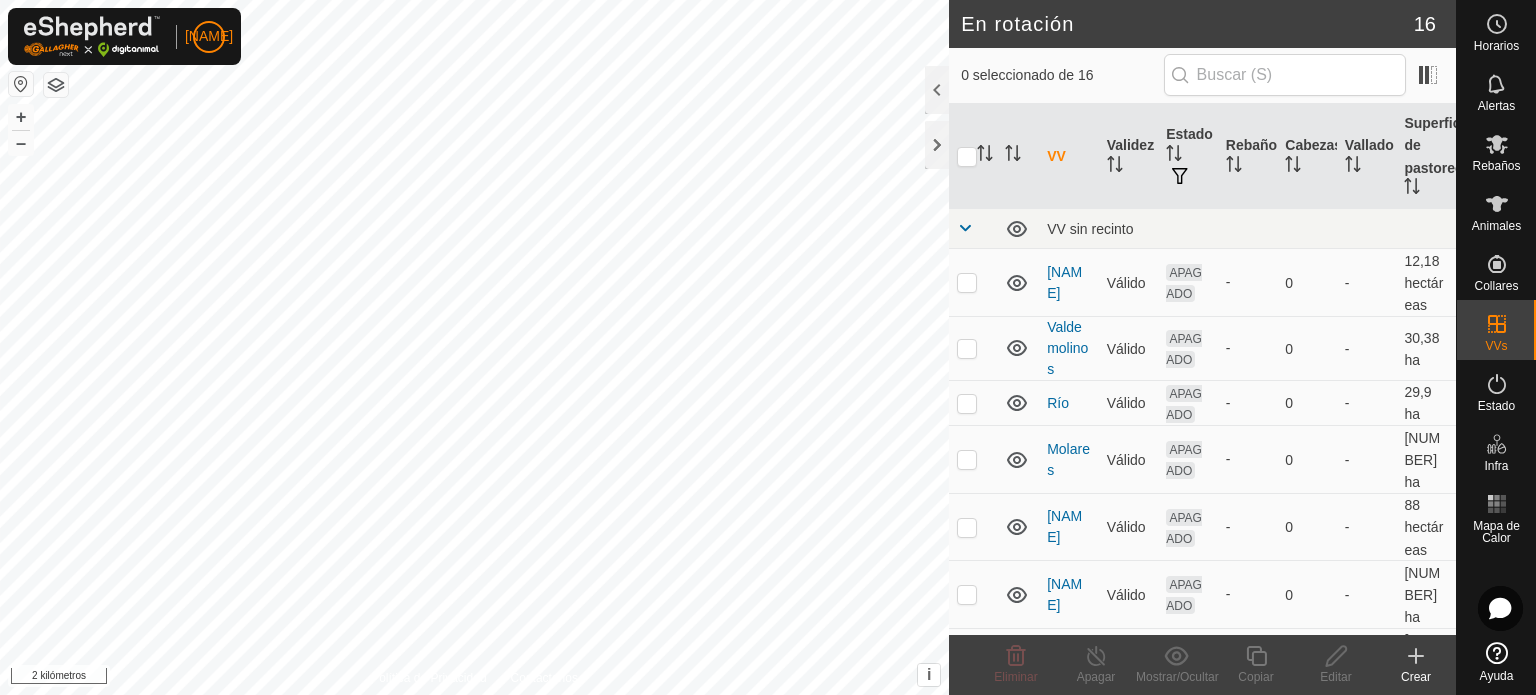 scroll, scrollTop: 21, scrollLeft: 0, axis: vertical 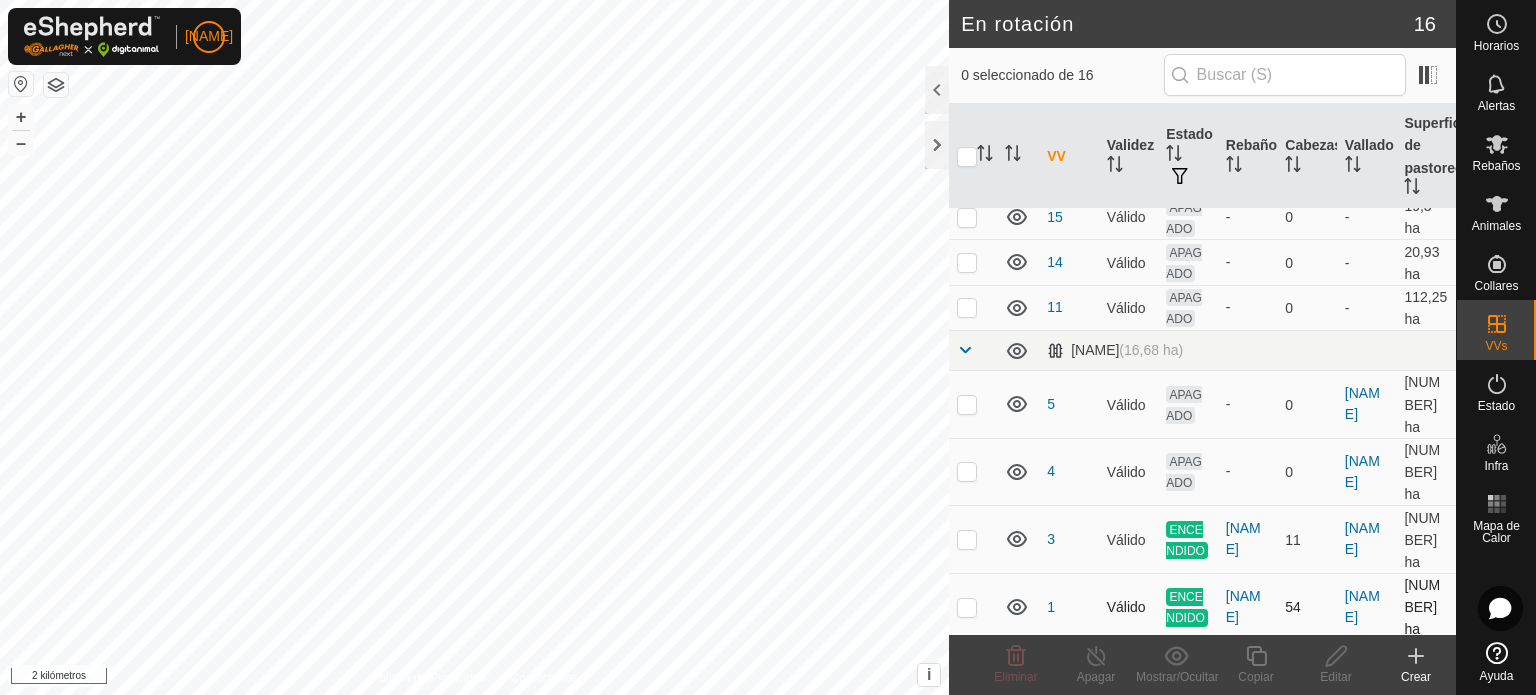 click at bounding box center (967, 607) 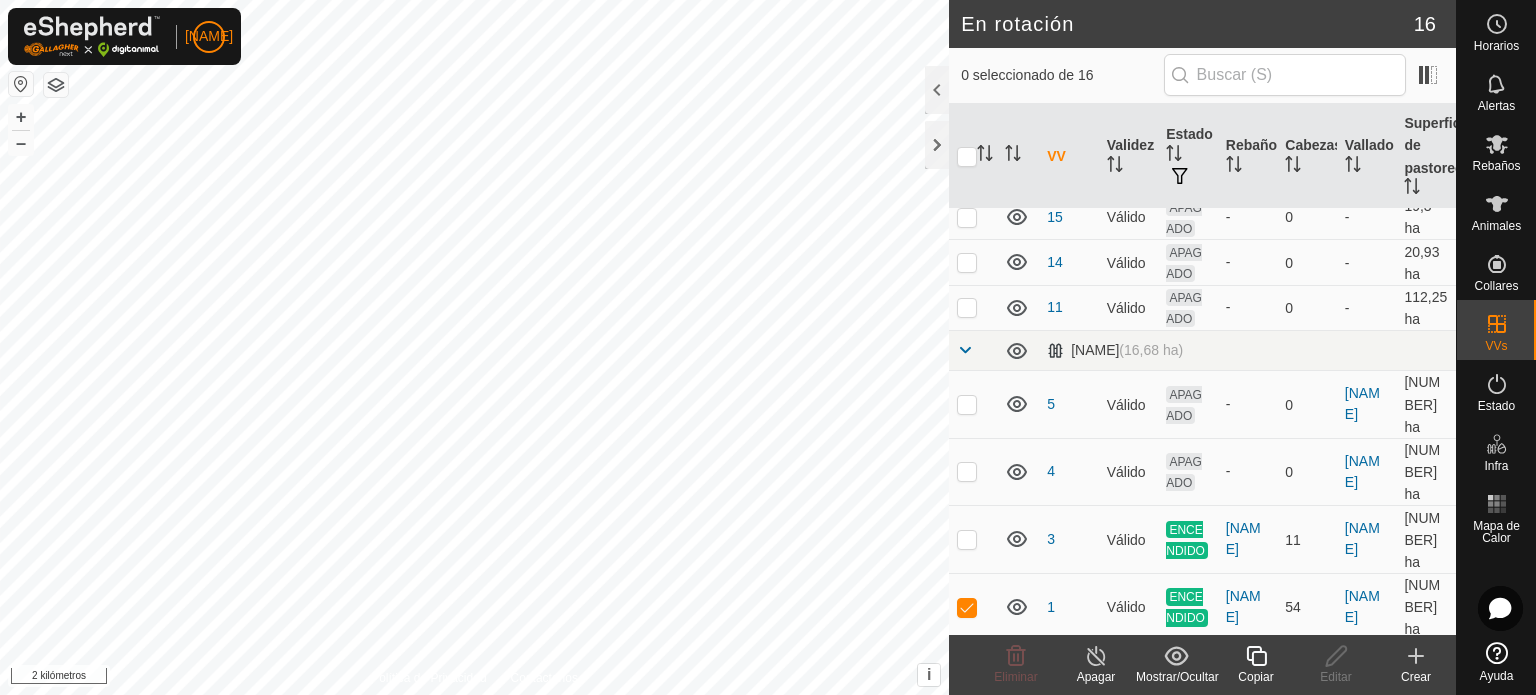 click on "Copiar" 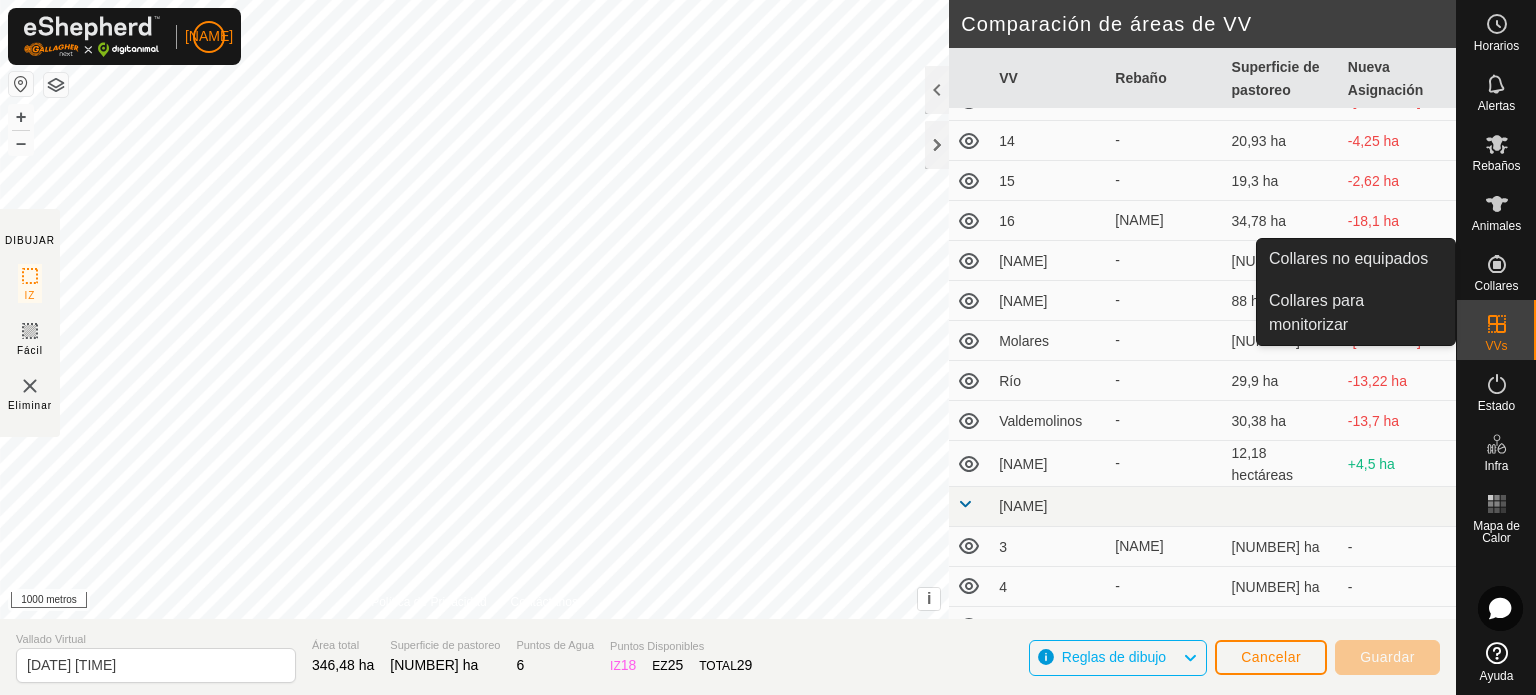scroll, scrollTop: 168, scrollLeft: 0, axis: vertical 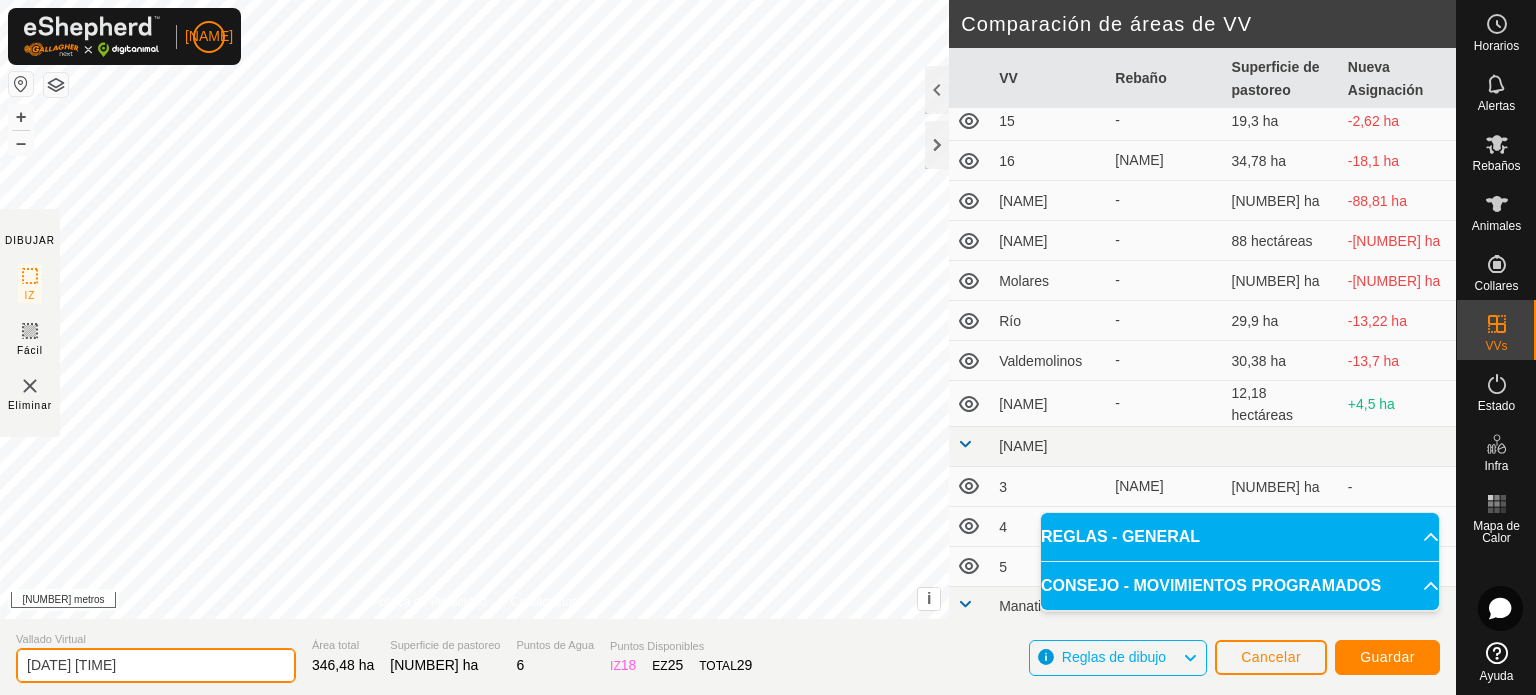 click on "DIBUJAR IZ Fácil Eliminar Política de Privacidad Contáctanos El ángulo de IZ debe ser menor que 280°  (Actual: 325.8°) . + – ⇧ i Esta aplicación incluye HERE Maps. © 2024 HERE. Todos los derechos reservados. 200 metros Comparación de áreas de VV    VV Rebaño Superficie de pastoreo Nueva Asignación VV sin recinto 9 - 139,99 ha -123,31 ha 11 - 112,25 ha -95,57 ha 14 - 20,93 ha -4,25 ha 15 - 19,3 ha -2,62 ha 16 Saler 34,78 ha -18,1 ha Juan2A - 105,49 ha -88,81 ha Majad - 88 hectáreas -71,32 ha Molares - 65,68 ha -49 ha Río - 29,9 ha -13,22 ha Valdemolinos - 30,38 ha -13,7 ha Volandera - 12,18 hectáreas +4,5 ha Gorrifas 3 ALENTE 16,68 ha - 4 - 16,68 ha - 5 - 16,68 ha - Manatial 2 - 8,56 ha +8,12 ha Vallado Virtual 2025-08-01 173533 Área total 346,48 ha Superficie de pastoreo 16,68 ha Puntos de Agua 6 Puntos Disponibles IZ  18 EZ  25 TOTAL  29 Reglas de dibujo Cancelar Guardar" 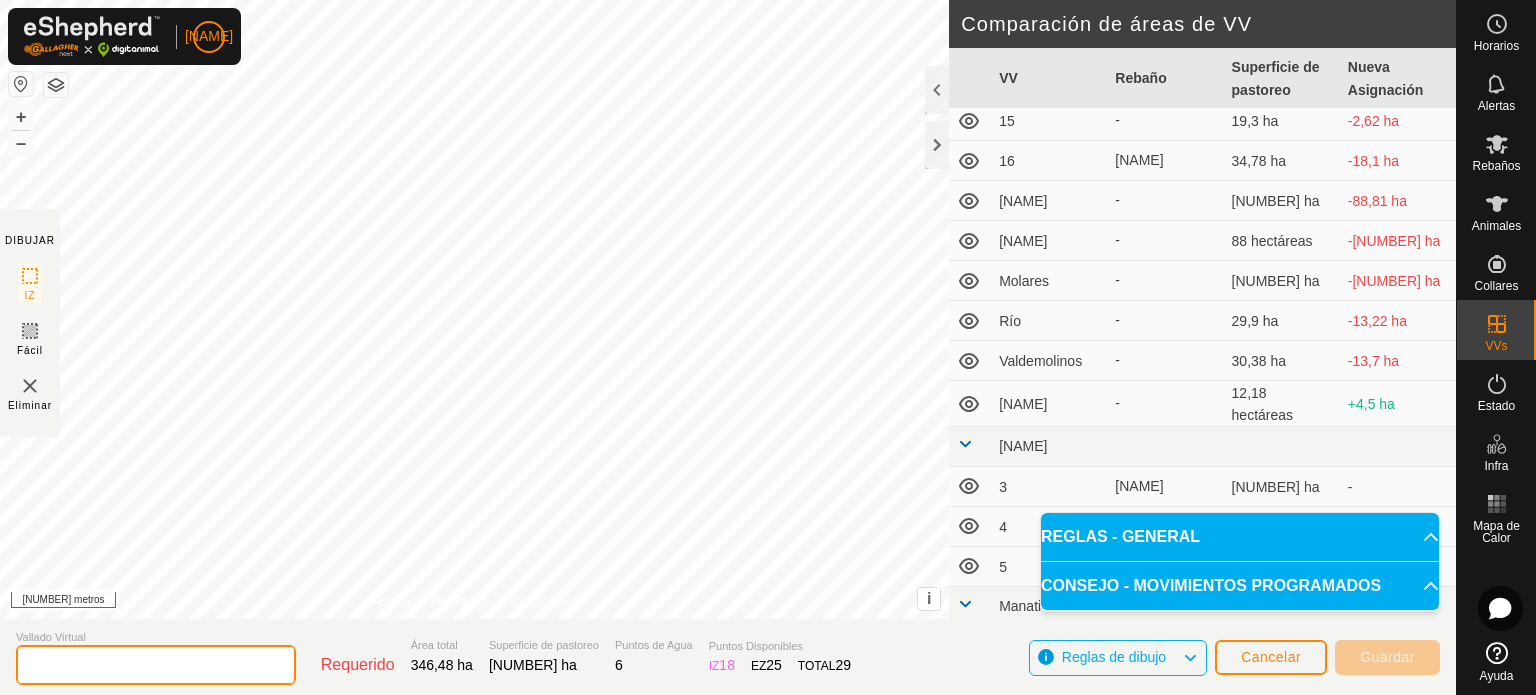 type on "5" 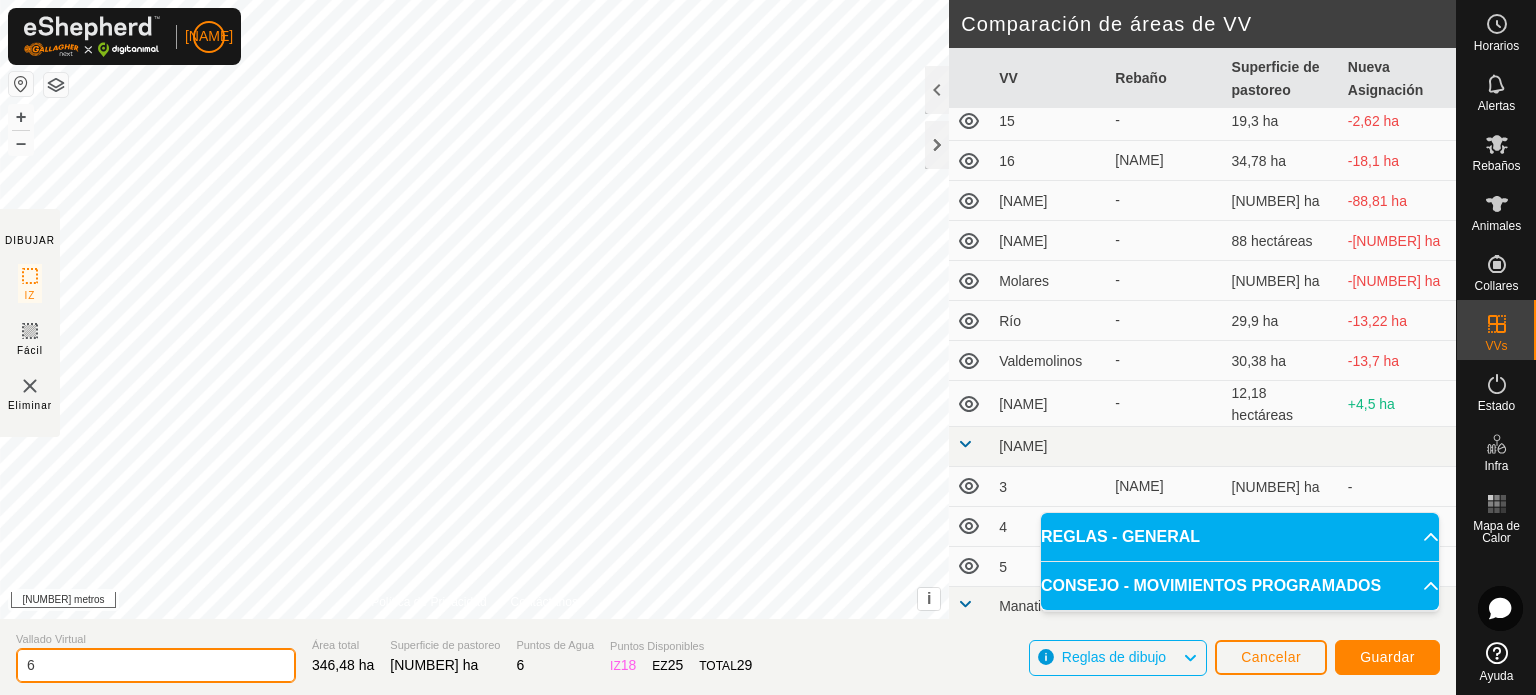type on "6" 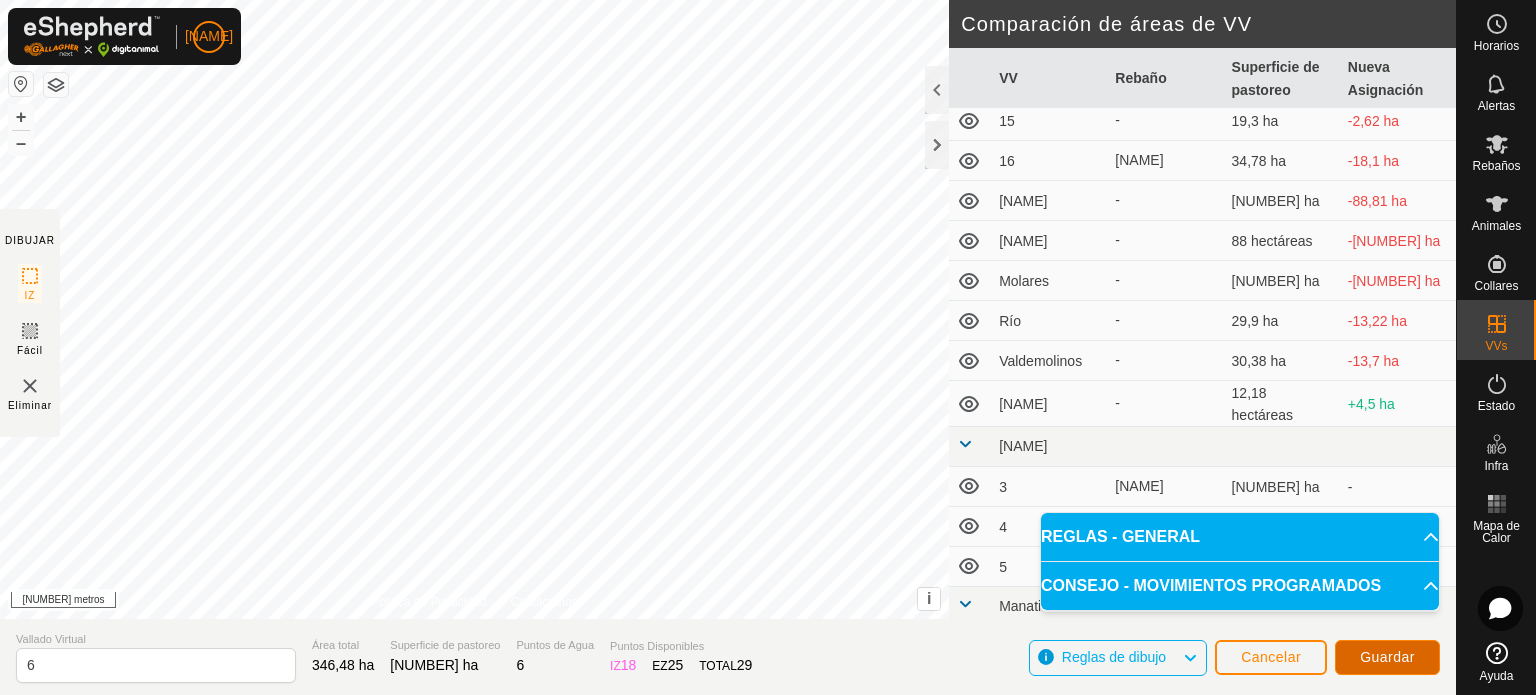 click on "Guardar" 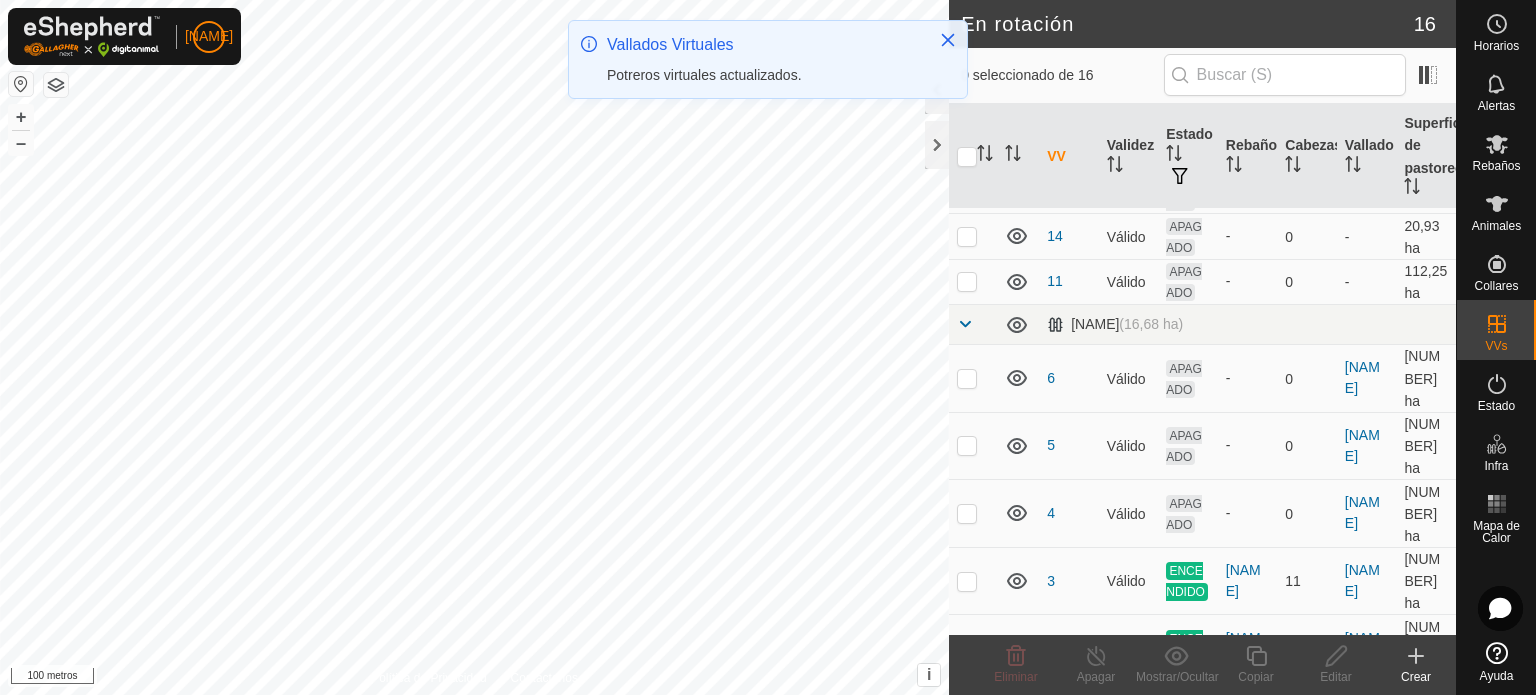 scroll, scrollTop: 592, scrollLeft: 0, axis: vertical 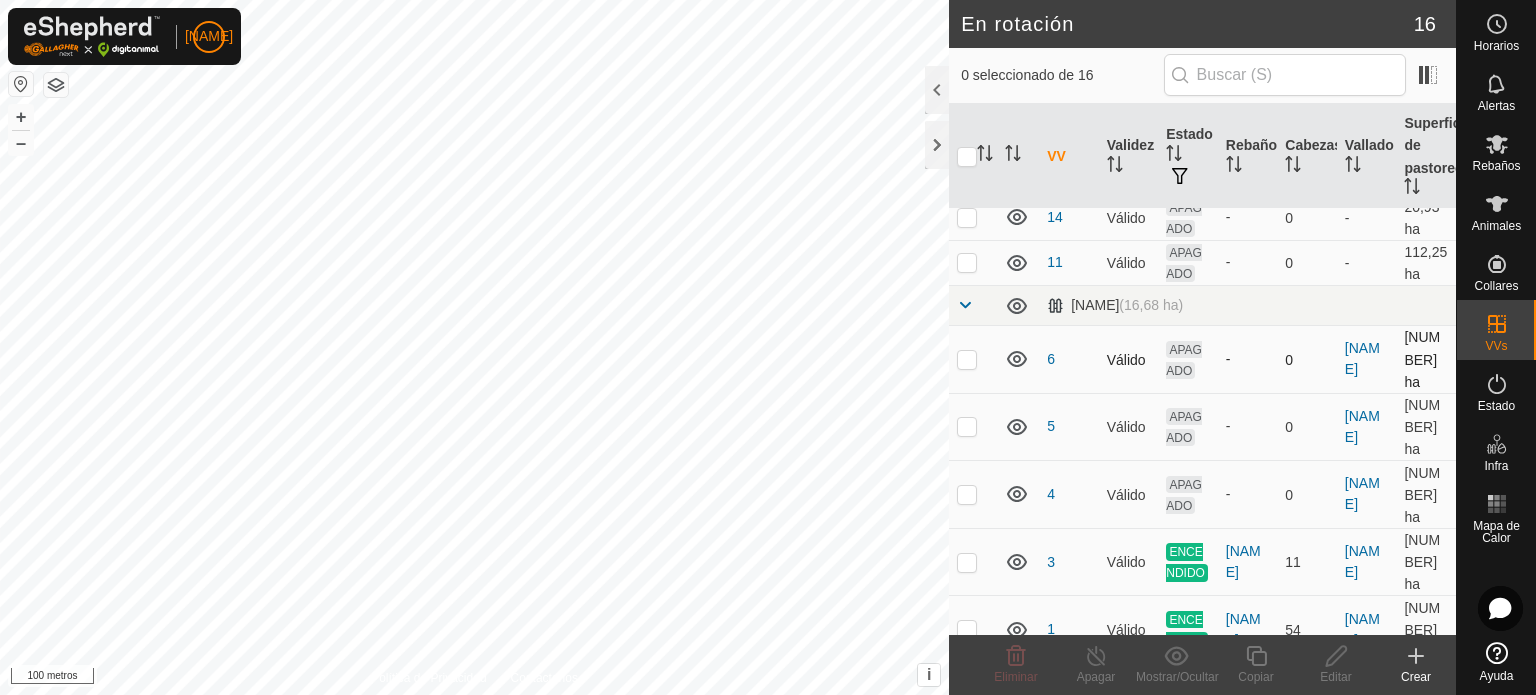 click at bounding box center (967, 359) 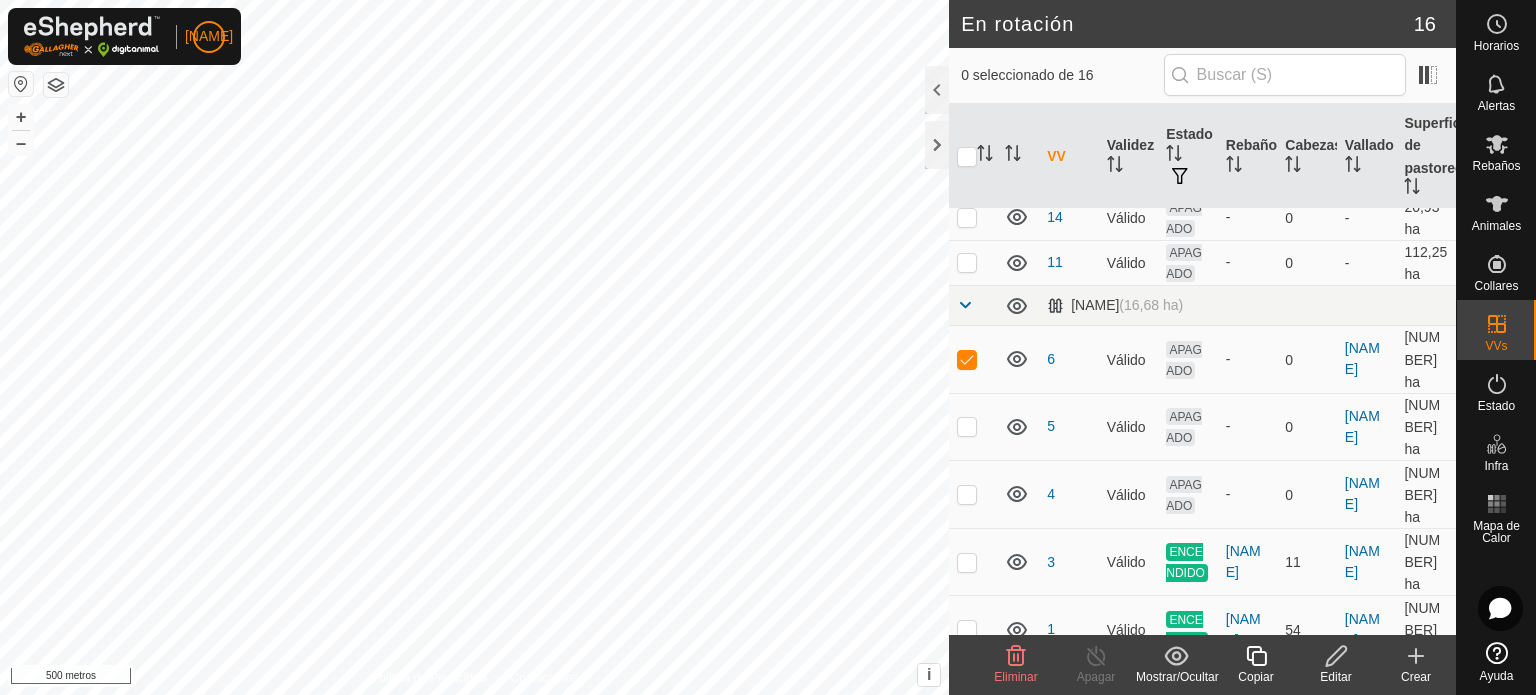 click on "Editar" 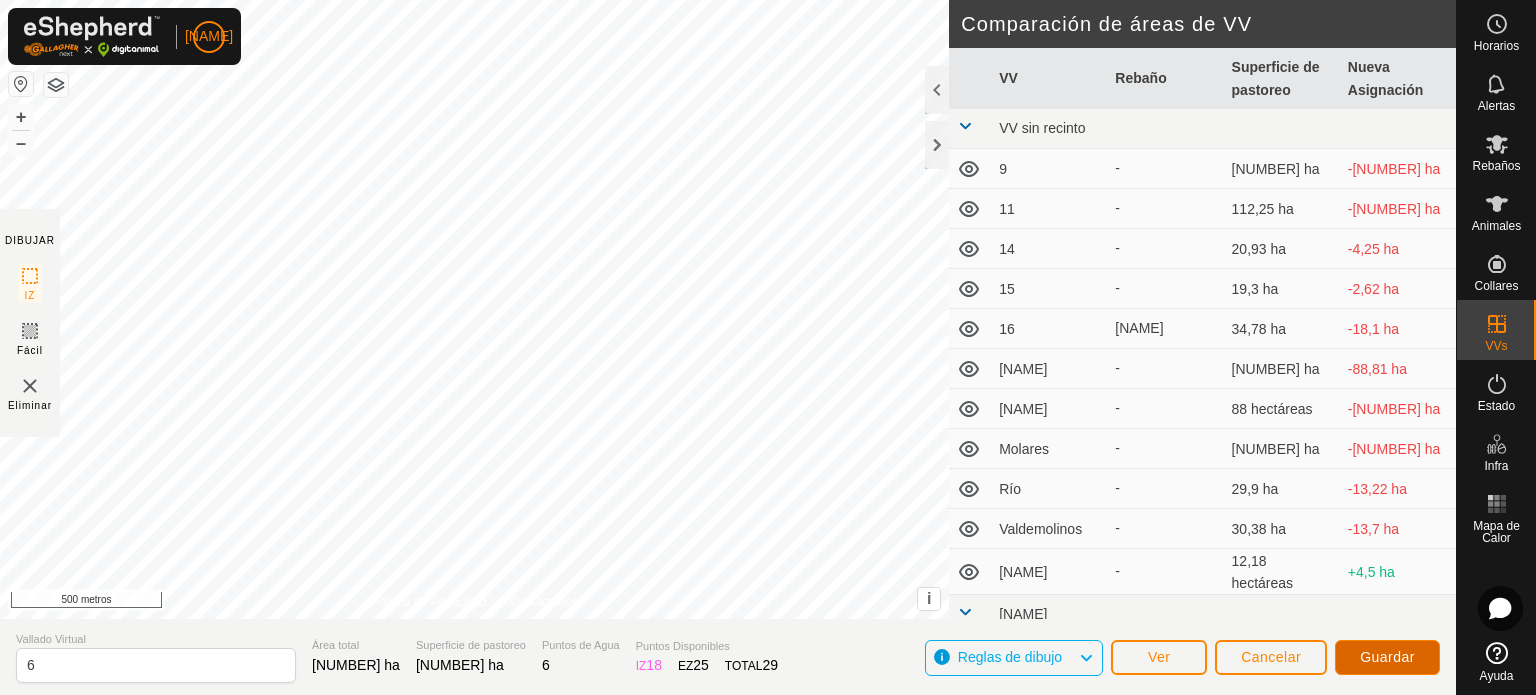 click on "Guardar" 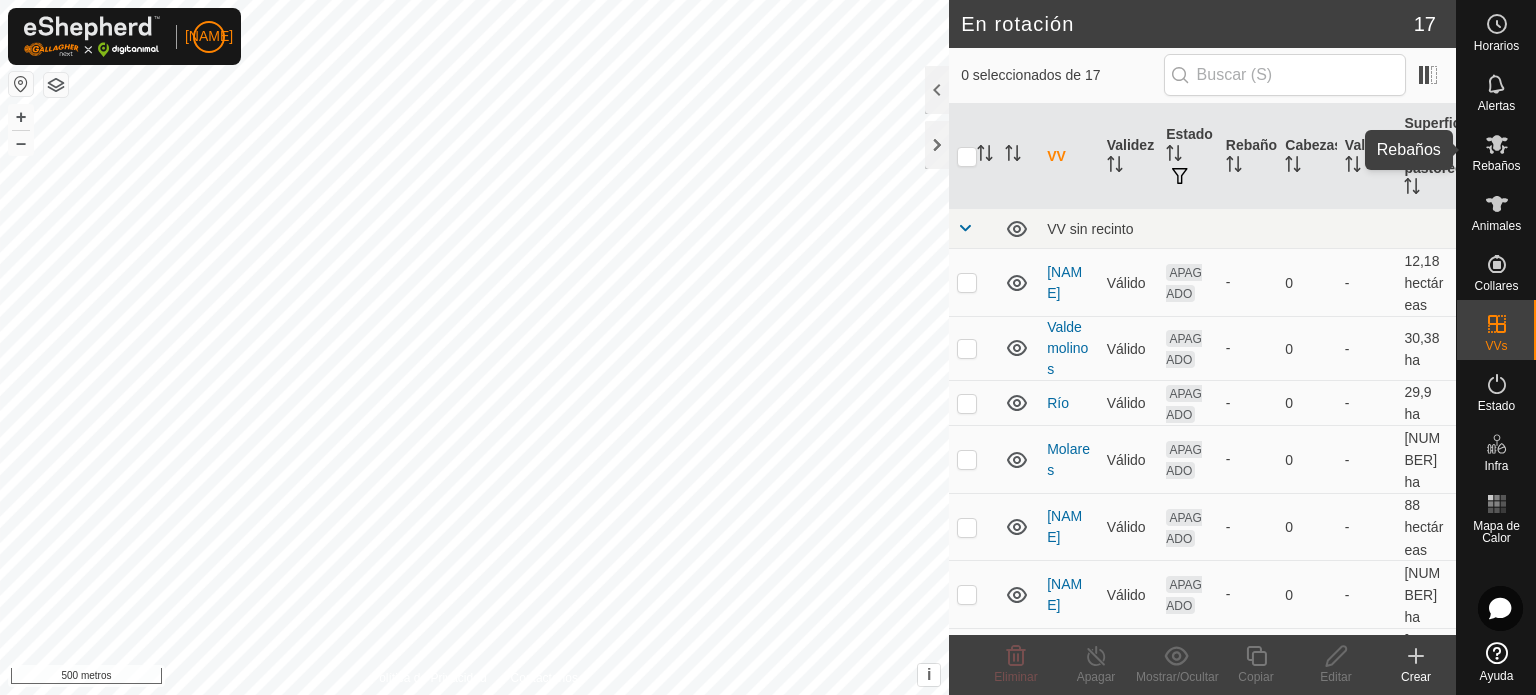 click on "Rebaños" at bounding box center (1496, 166) 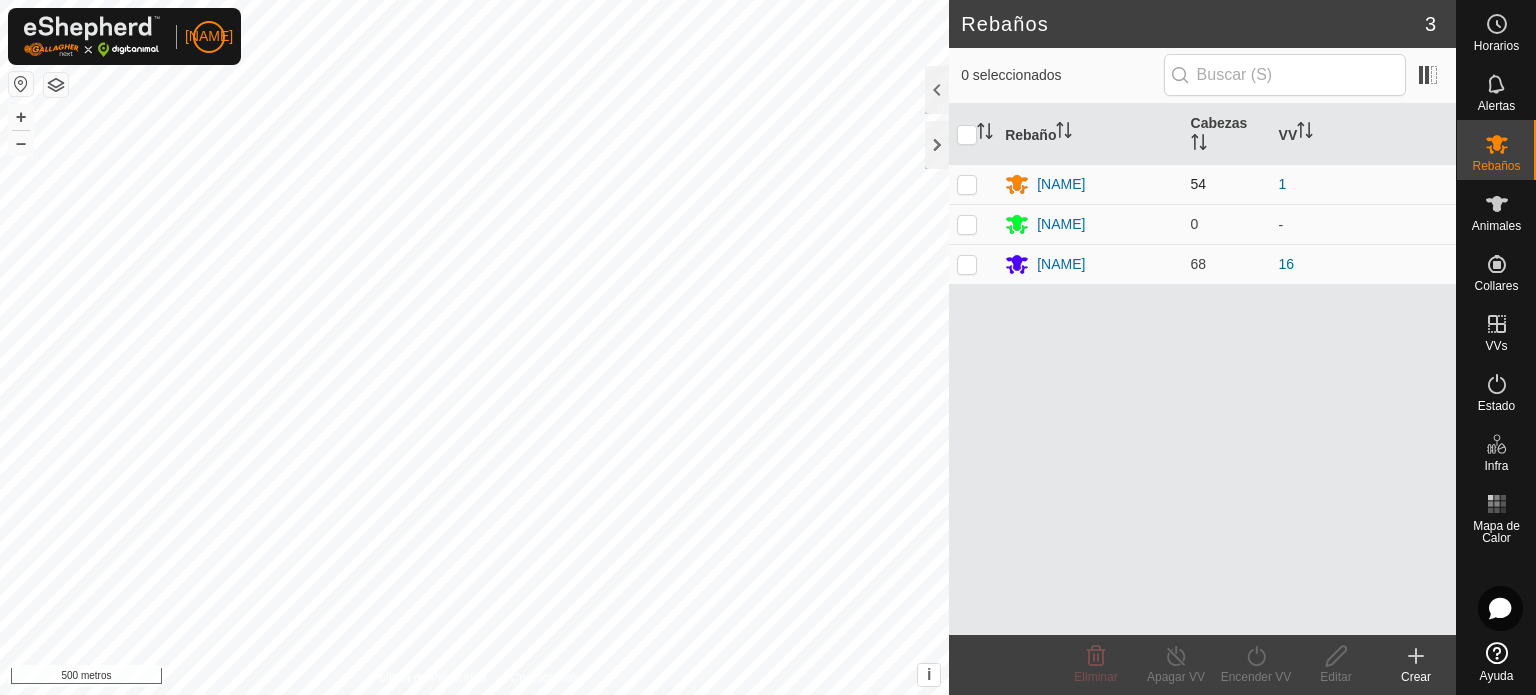 click at bounding box center [967, 184] 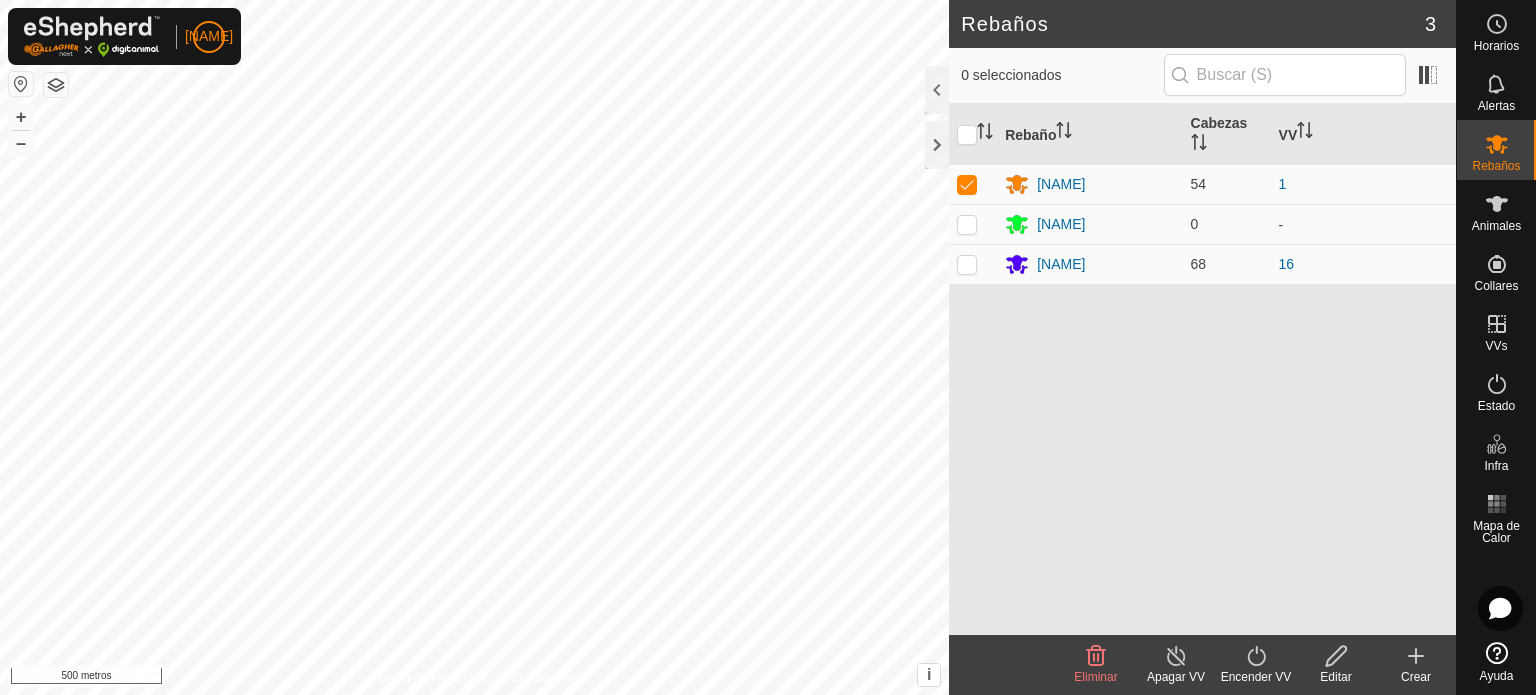click 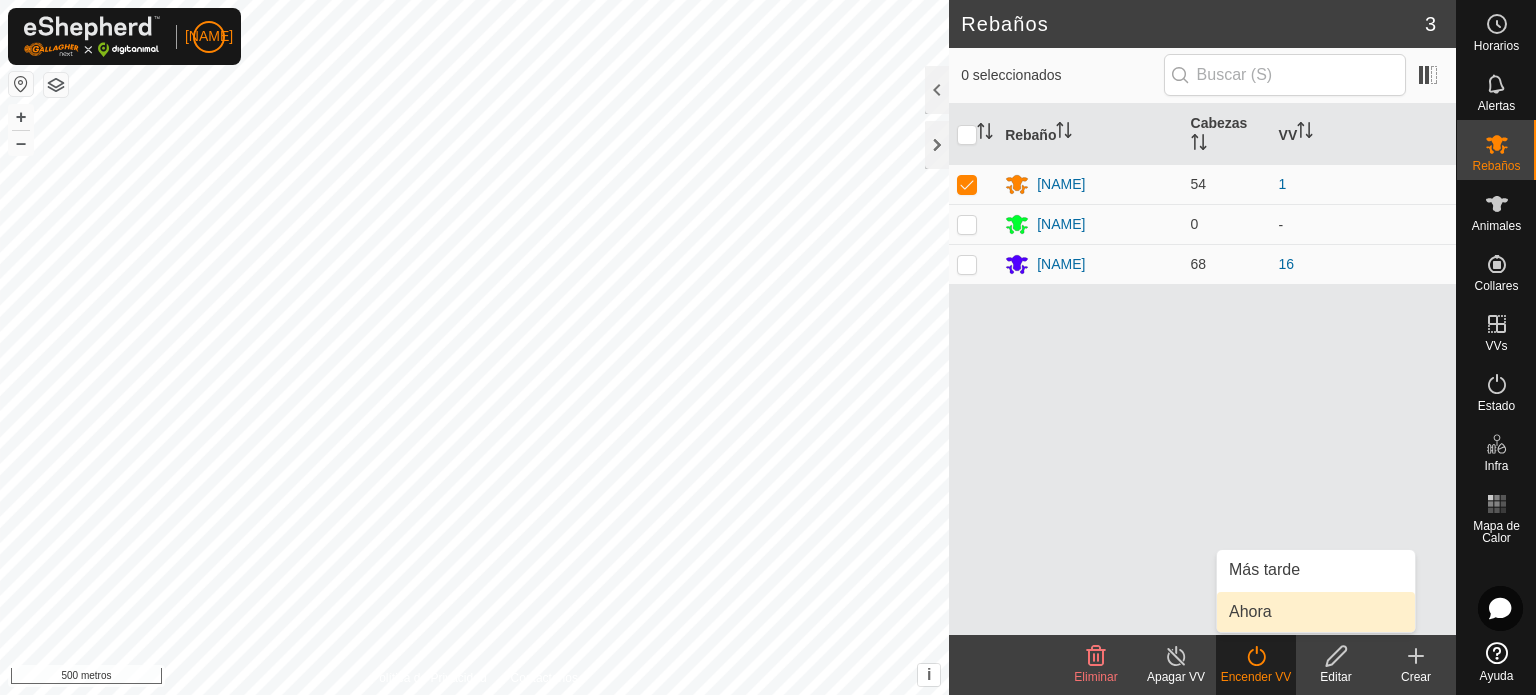 click on "Ahora" at bounding box center (1316, 612) 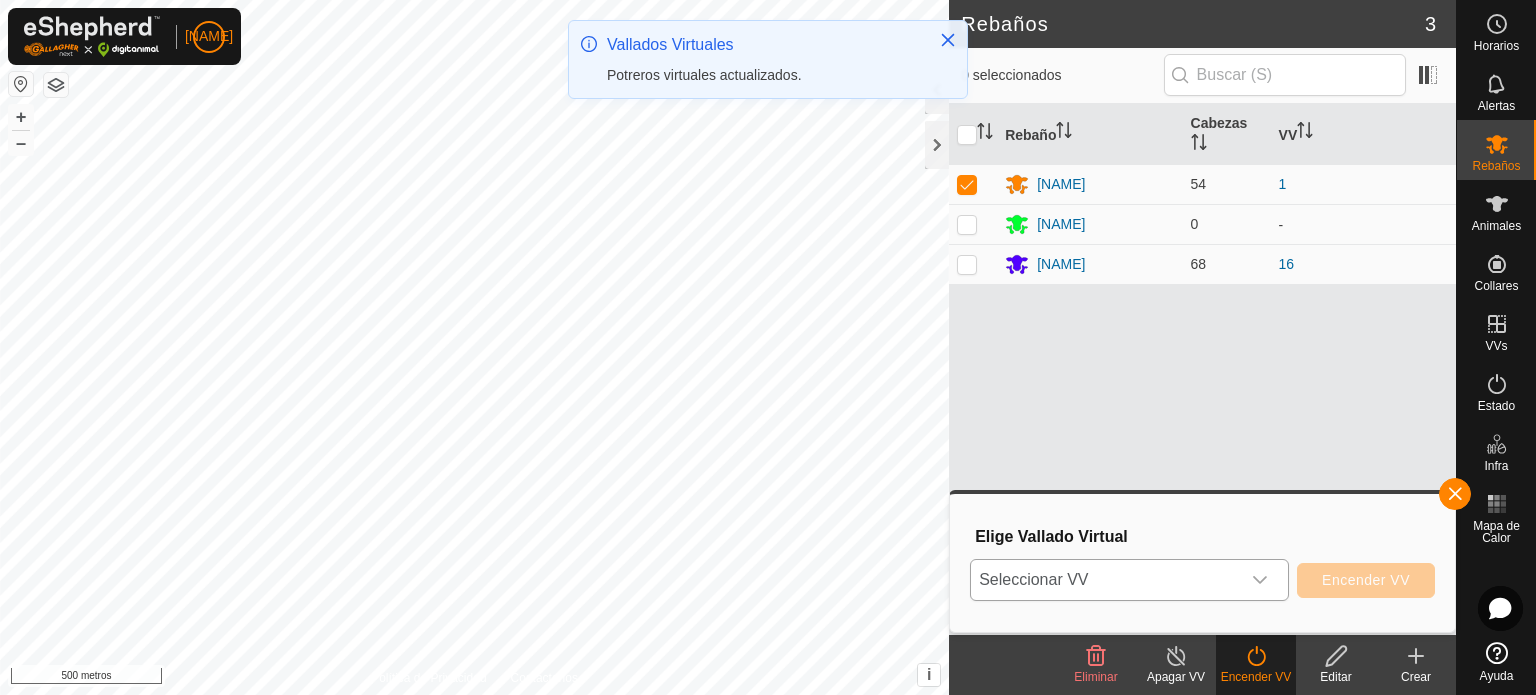 click 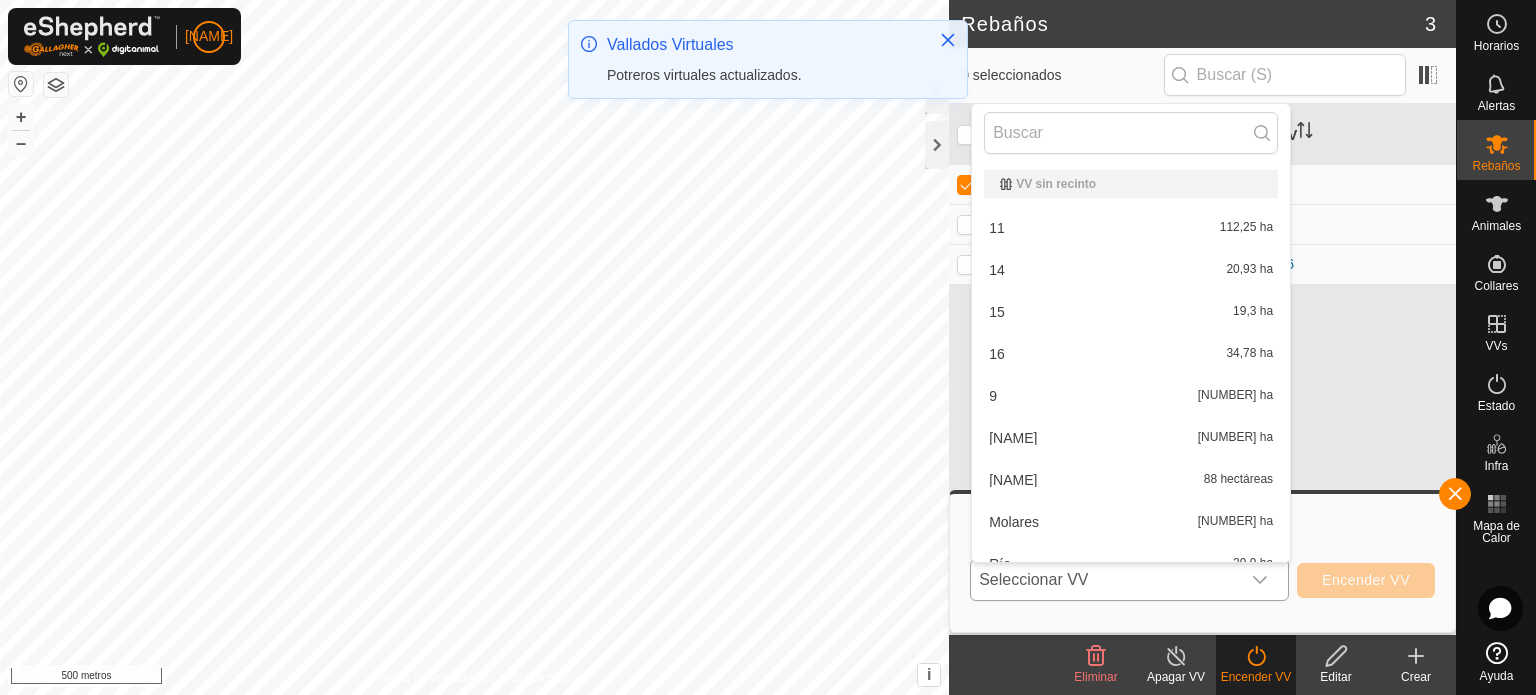 scroll, scrollTop: 22, scrollLeft: 0, axis: vertical 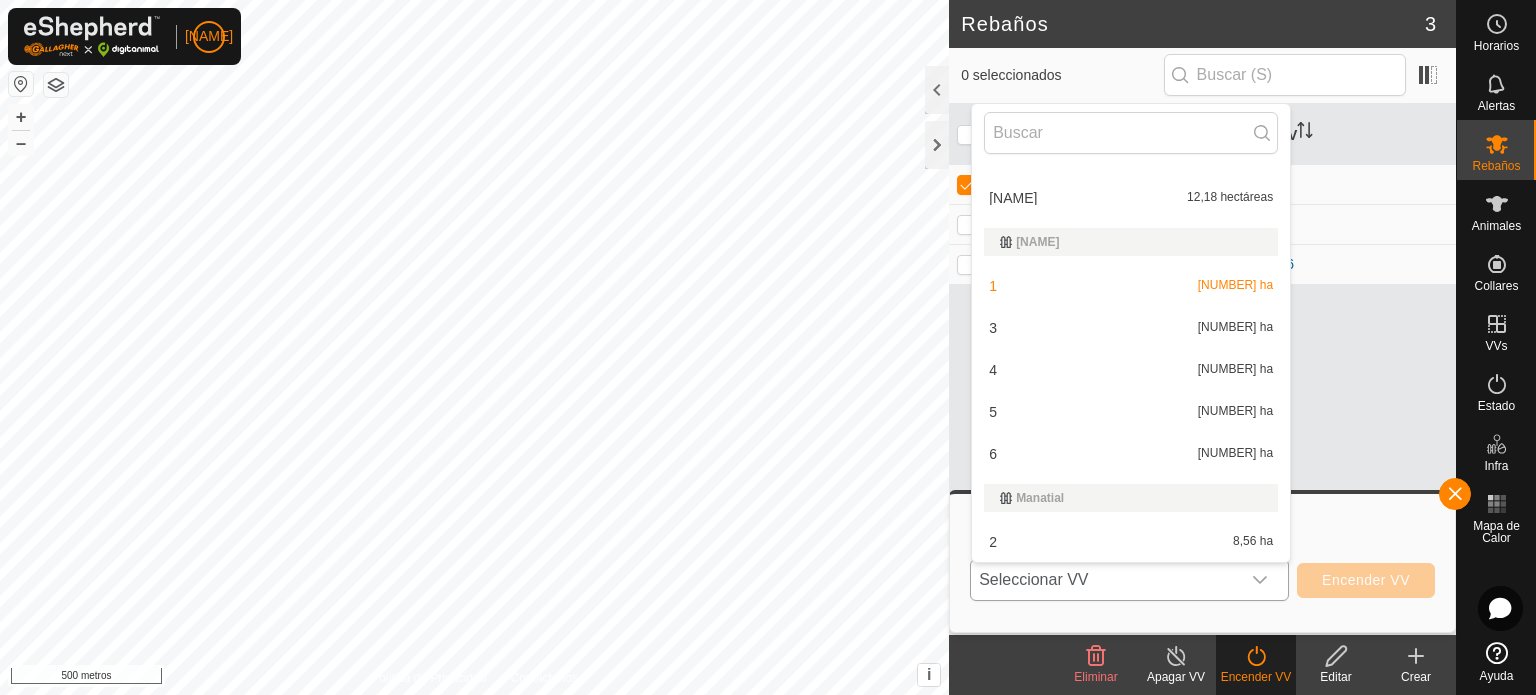 click on "6 16,68 ha" at bounding box center (1131, 454) 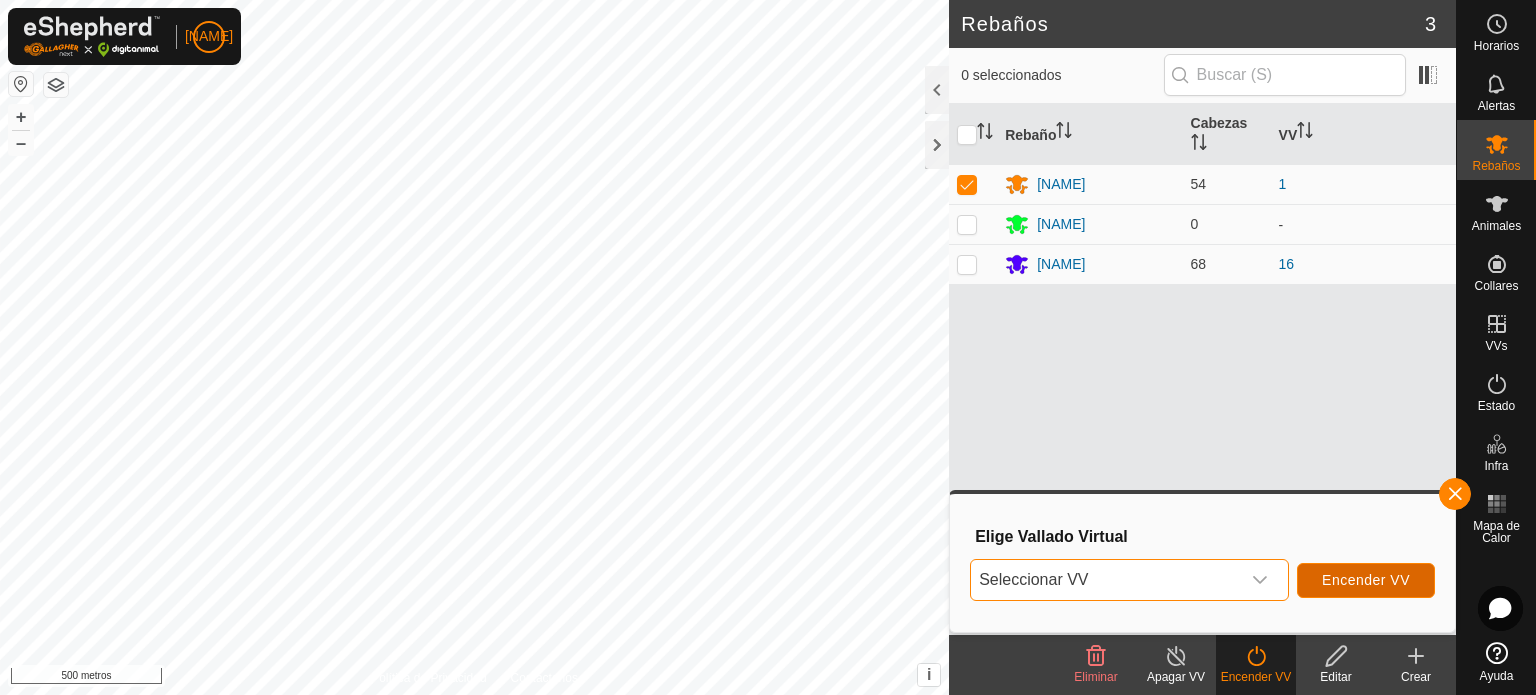 click on "Encender VV" at bounding box center [1366, 580] 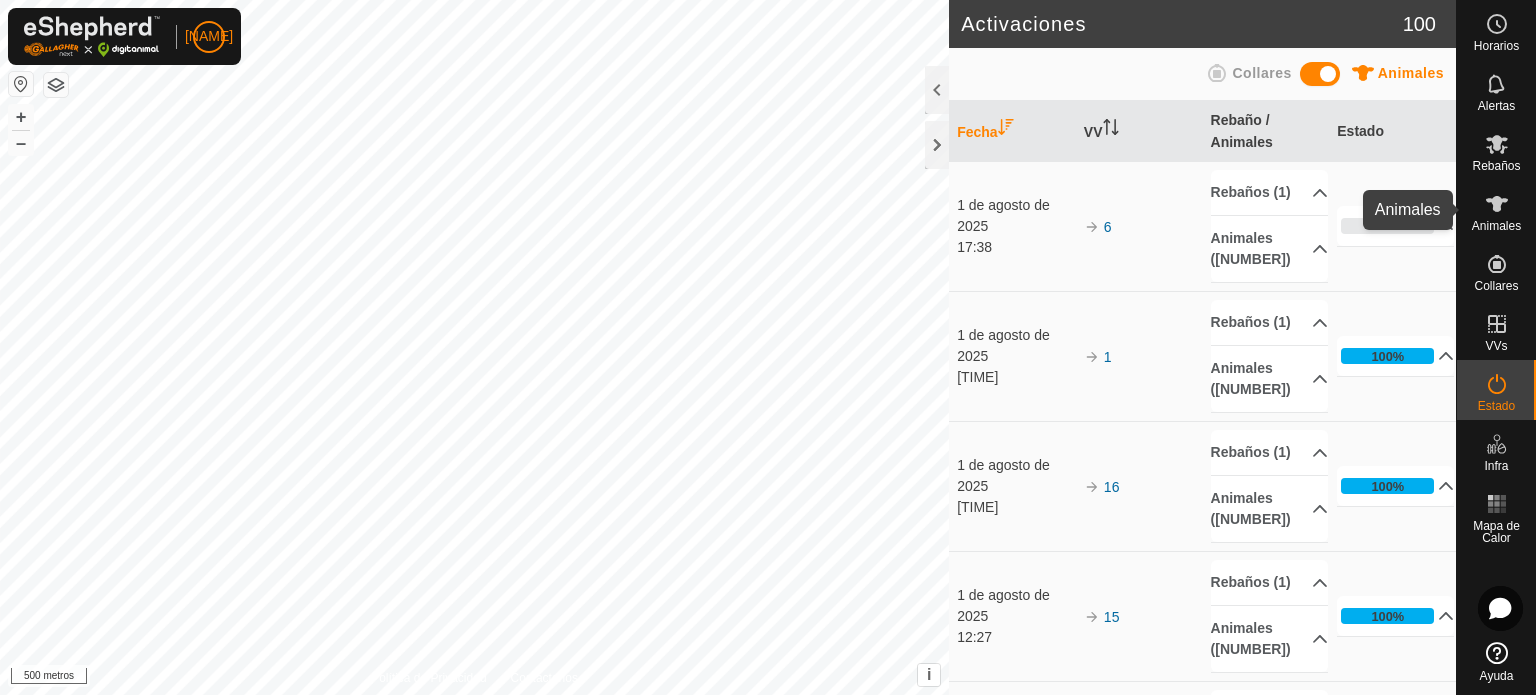 click on "Animales" at bounding box center [1496, 226] 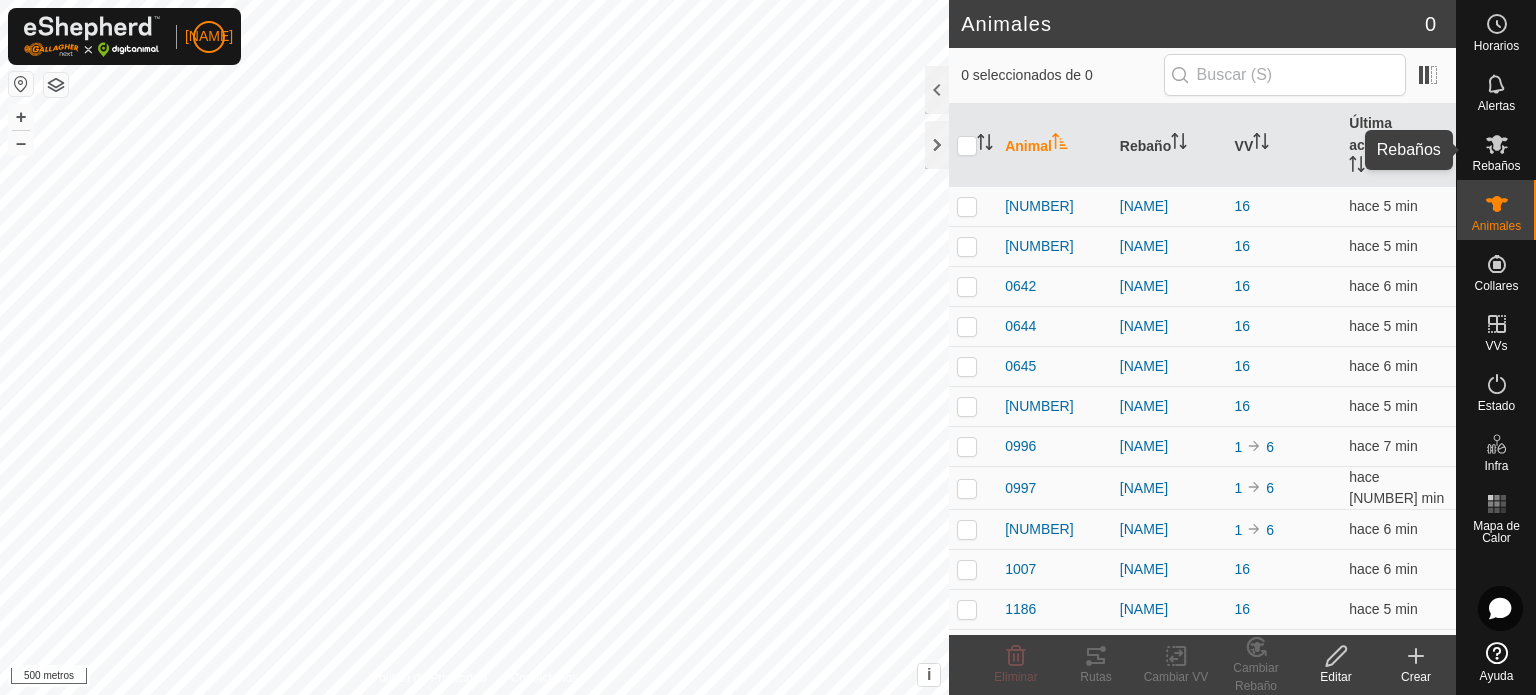 click on "Rebaños" at bounding box center (1496, 166) 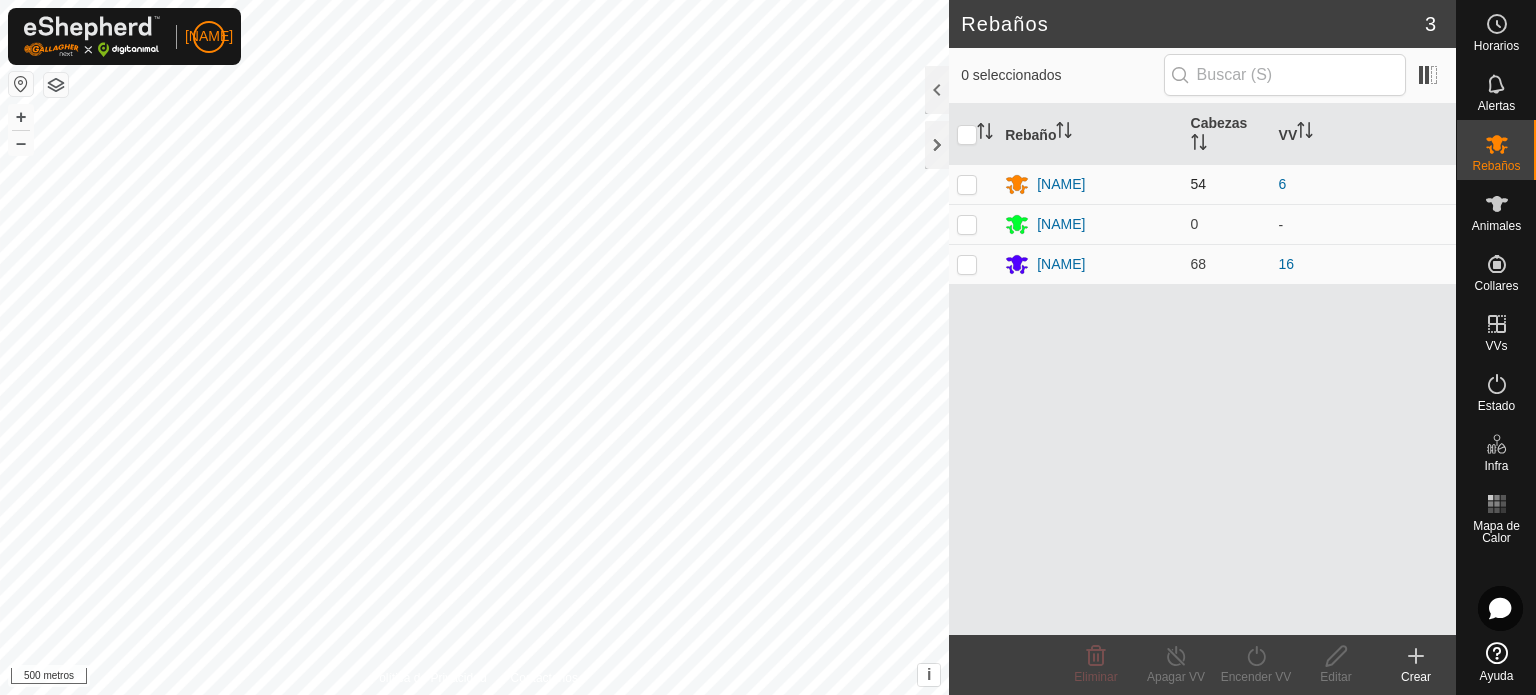 click at bounding box center (967, 184) 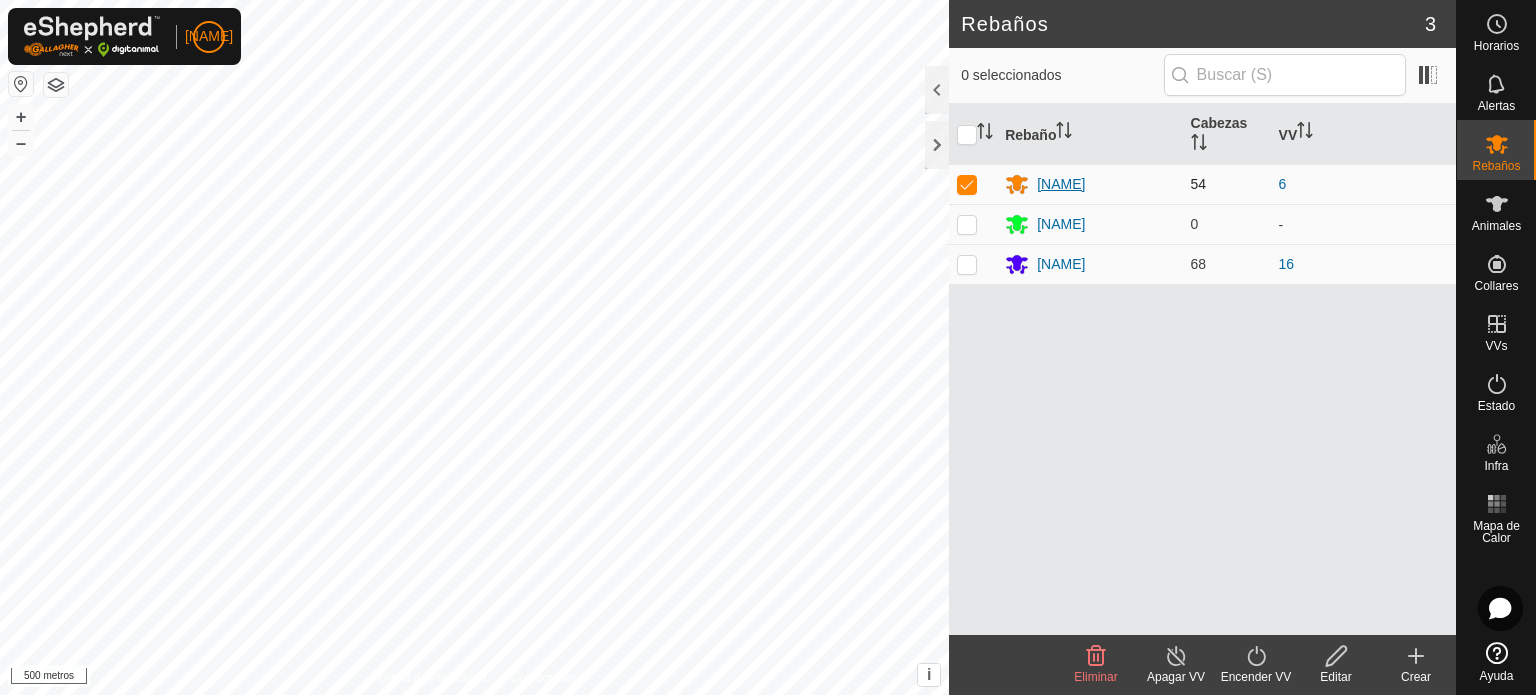 click on "[WORD]" at bounding box center [1061, 184] 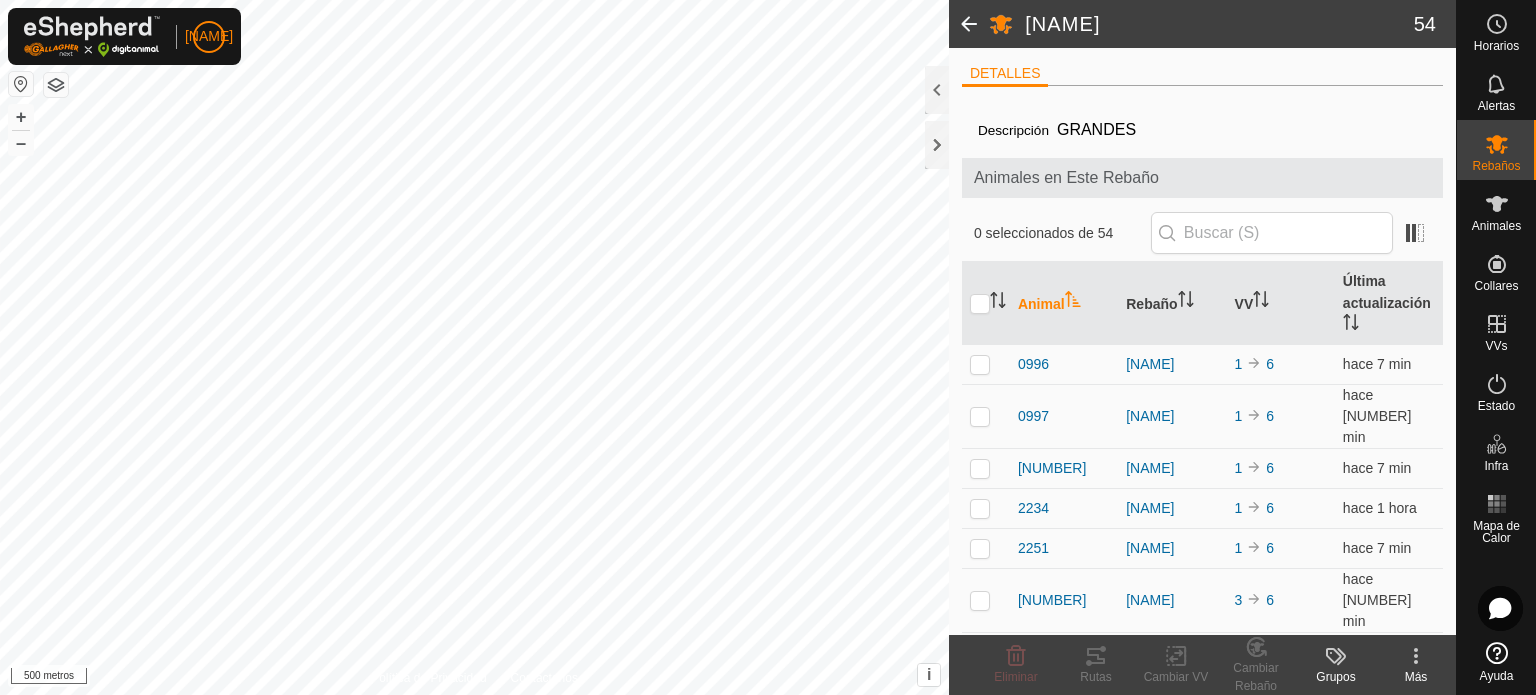 scroll, scrollTop: 32, scrollLeft: 0, axis: vertical 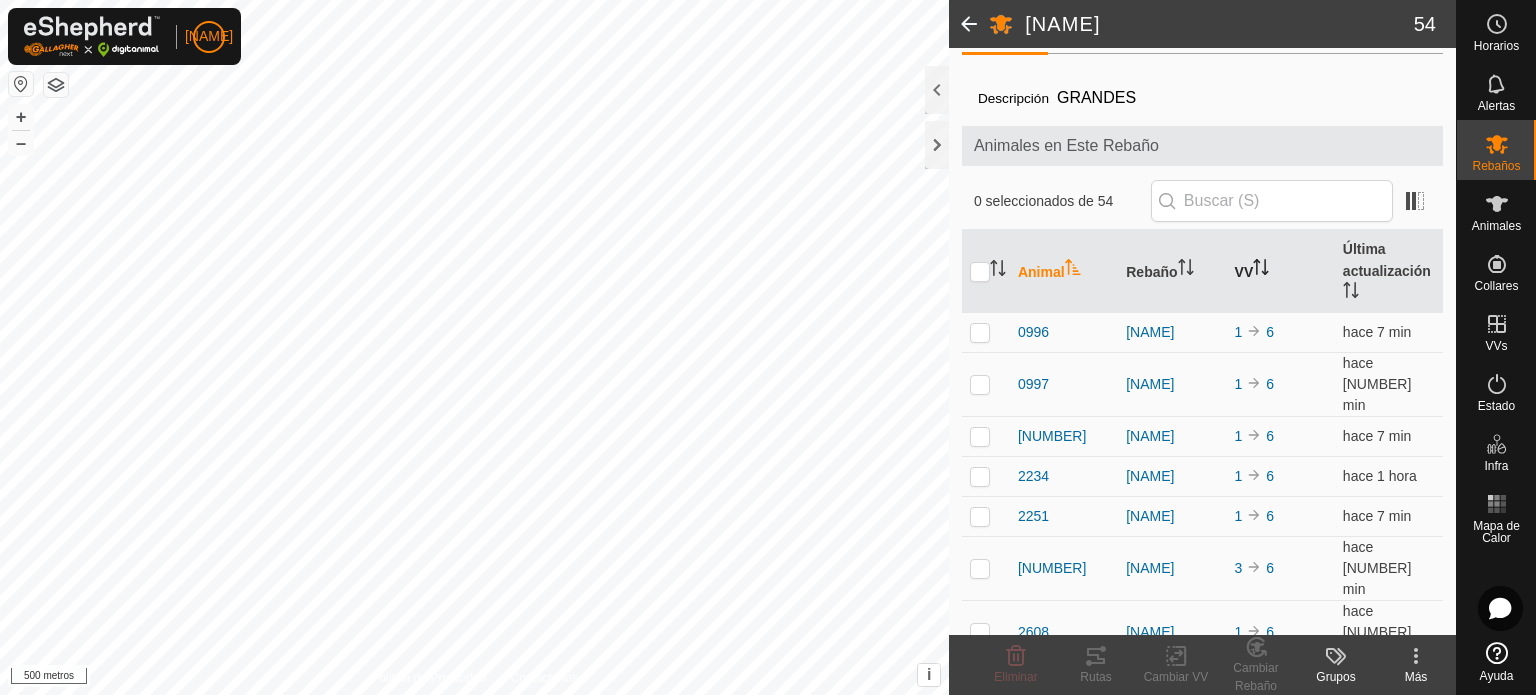 click 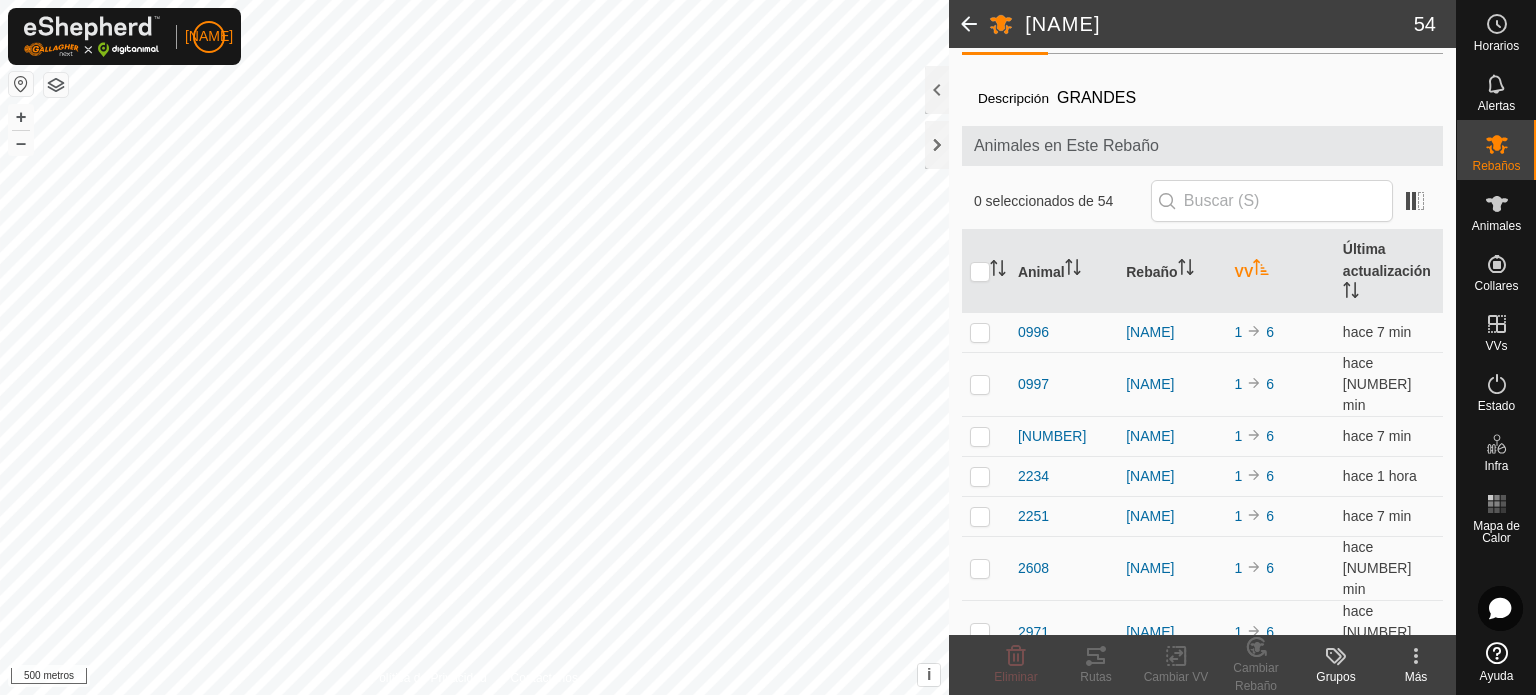 click 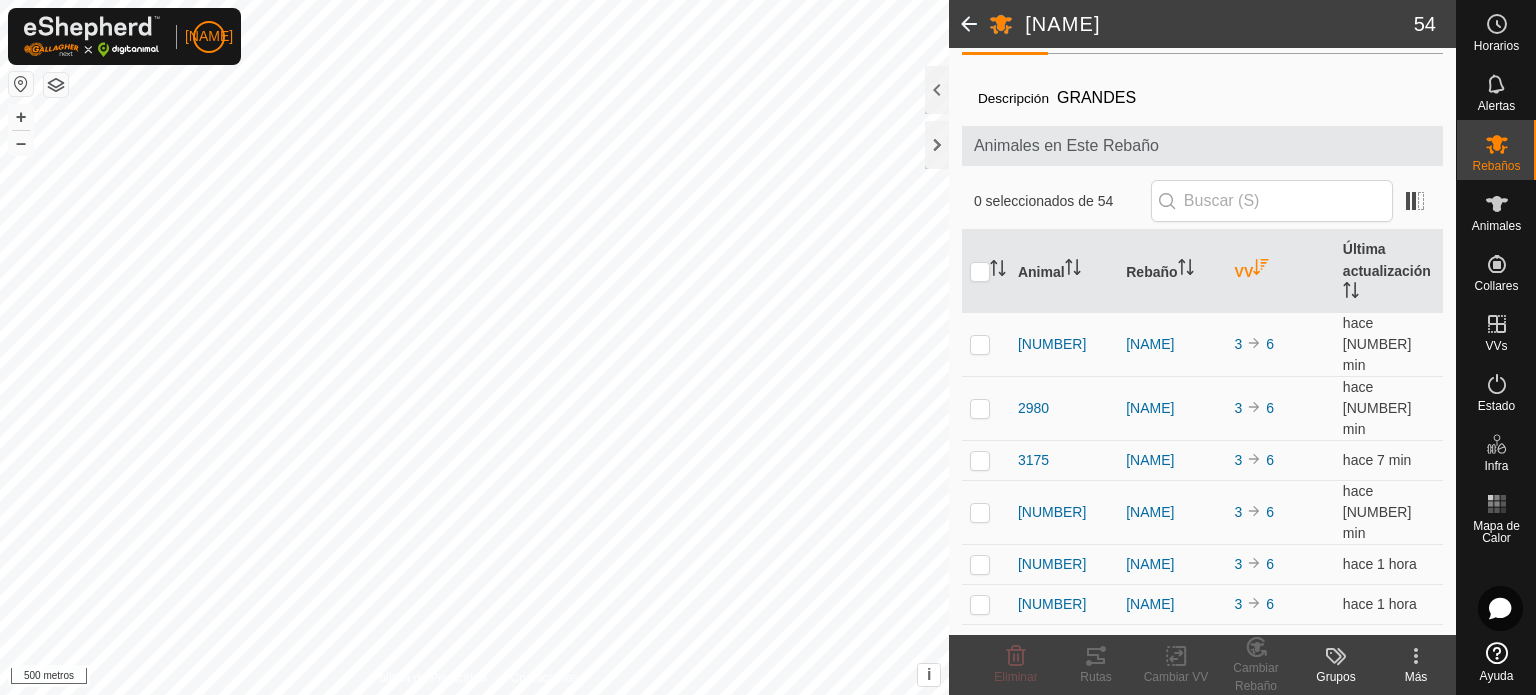 click 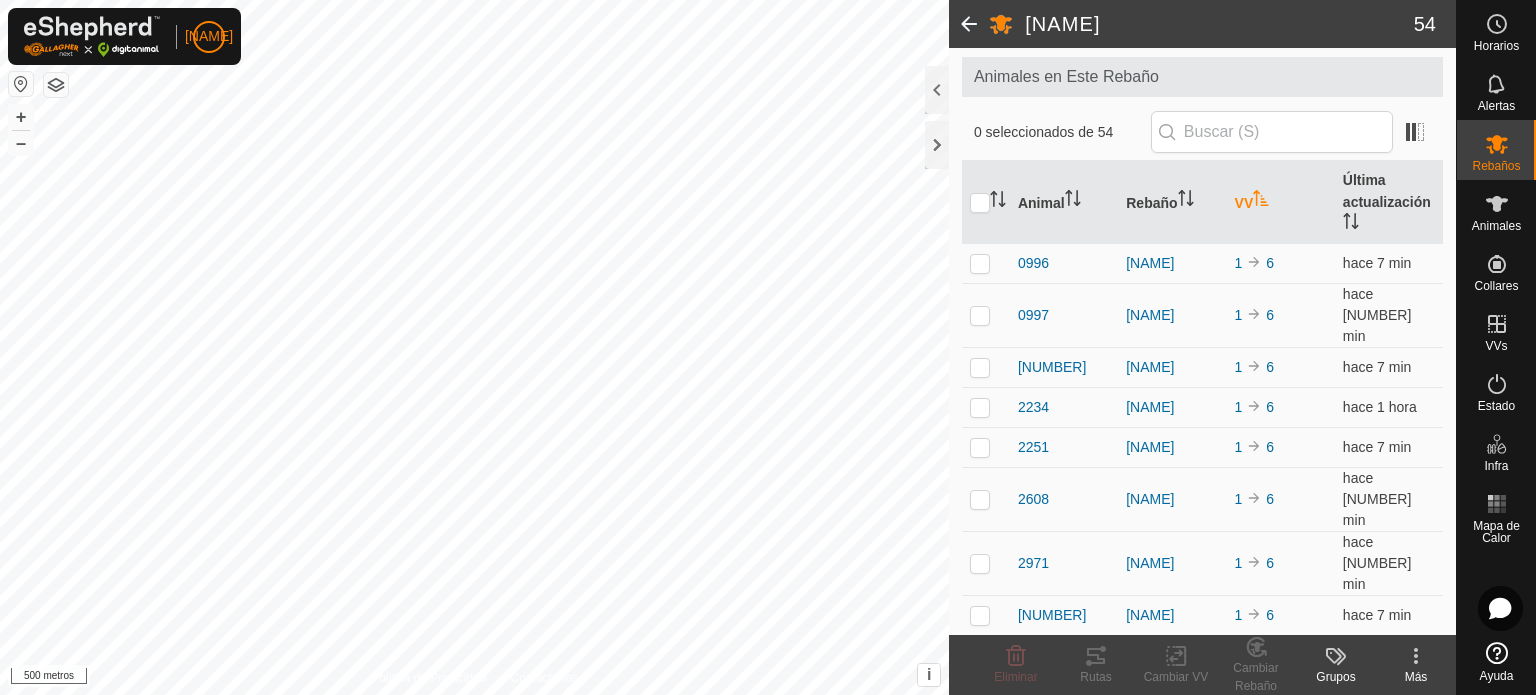 scroll, scrollTop: 112, scrollLeft: 0, axis: vertical 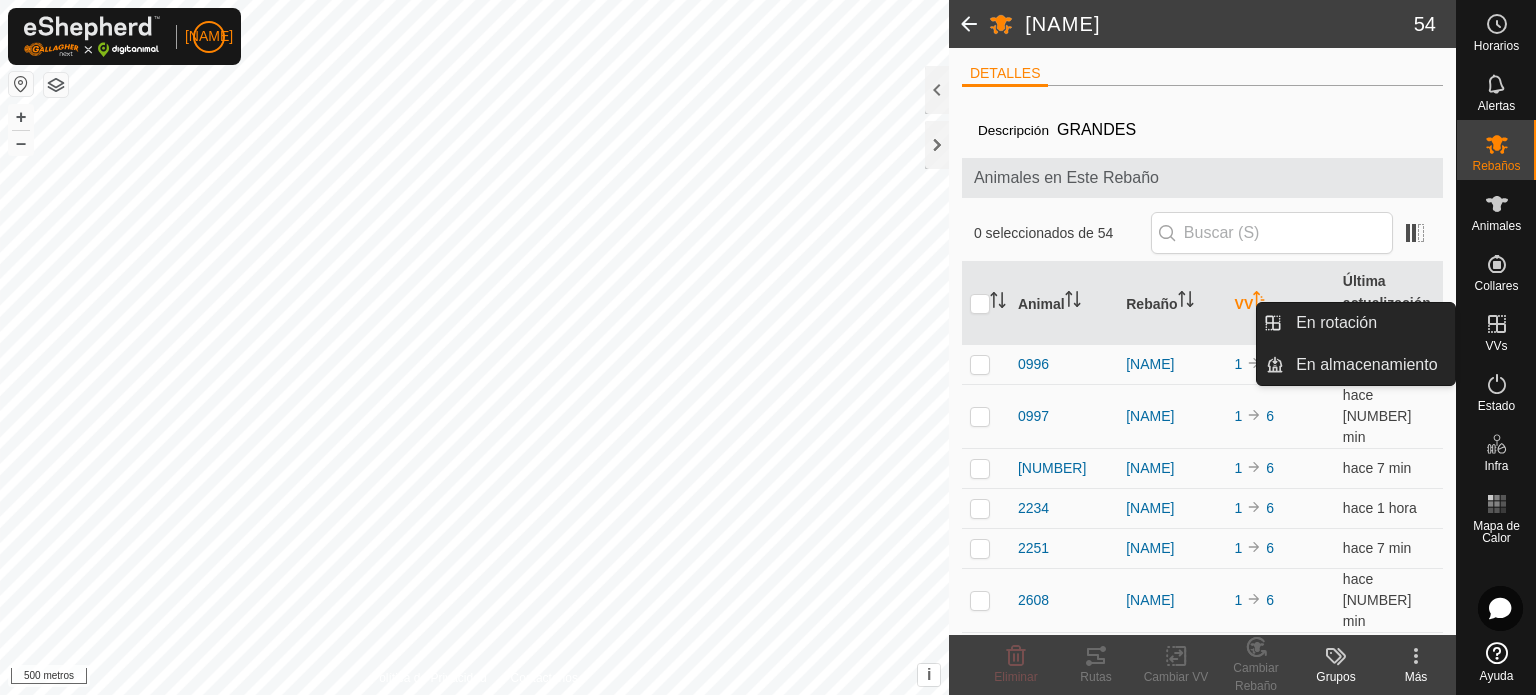 click at bounding box center [1497, 324] 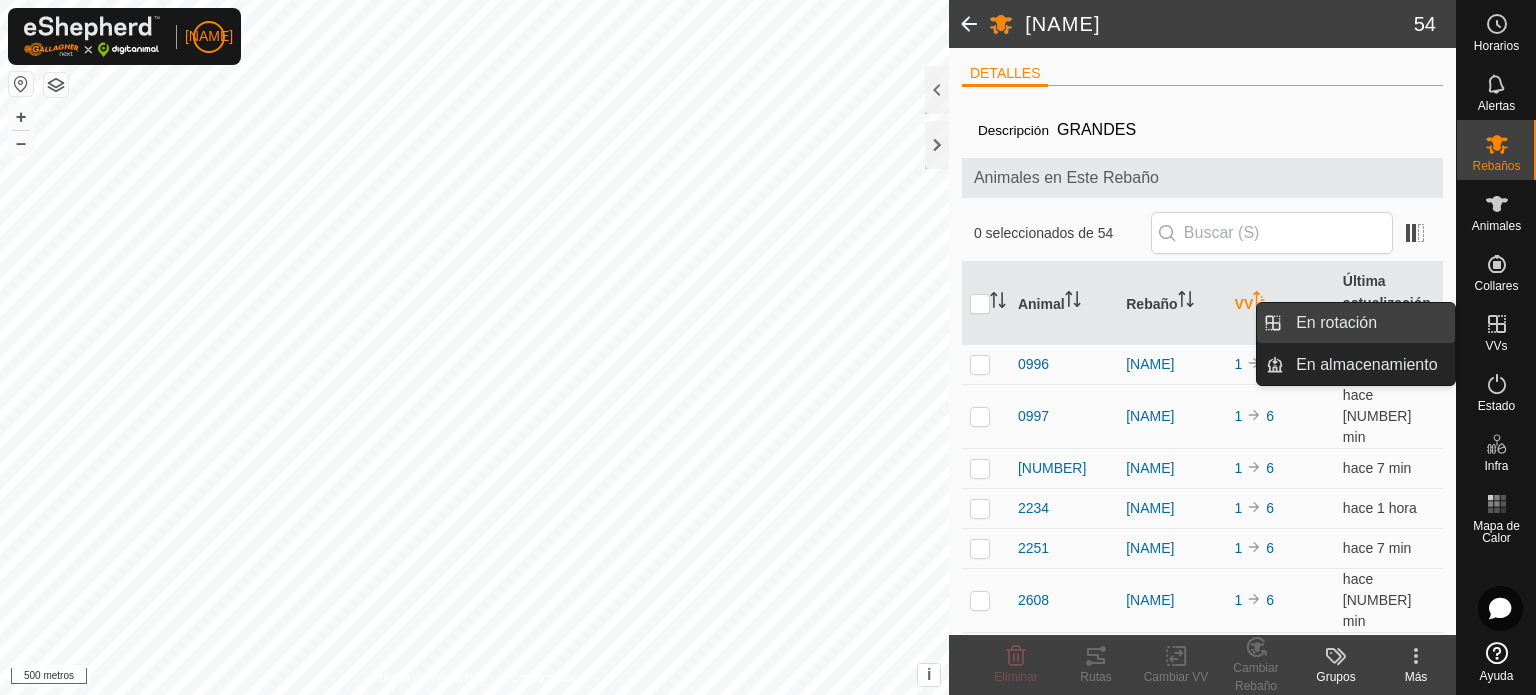 click on "En rotación" at bounding box center (1369, 323) 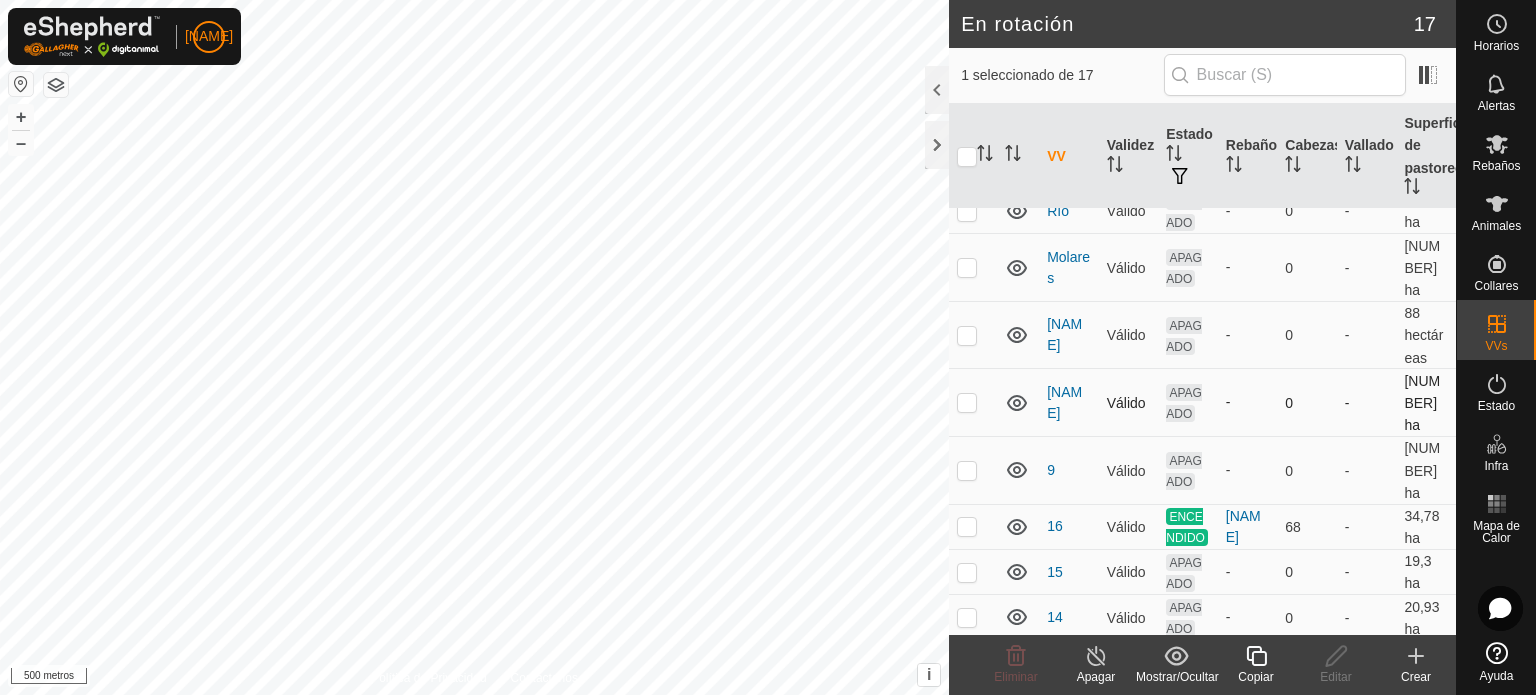 scroll, scrollTop: 208, scrollLeft: 0, axis: vertical 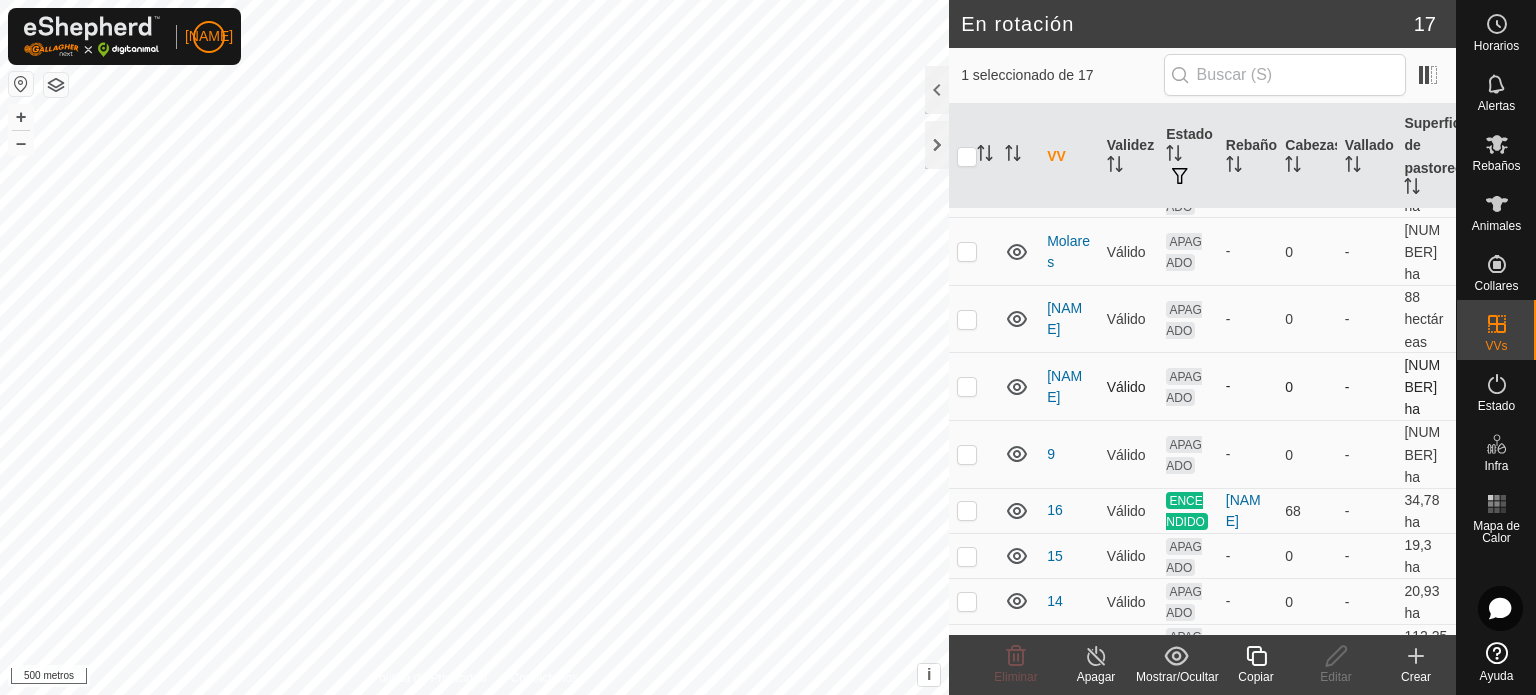 click on "[NUMBER],[NUMBER] ha" at bounding box center [1426, 387] 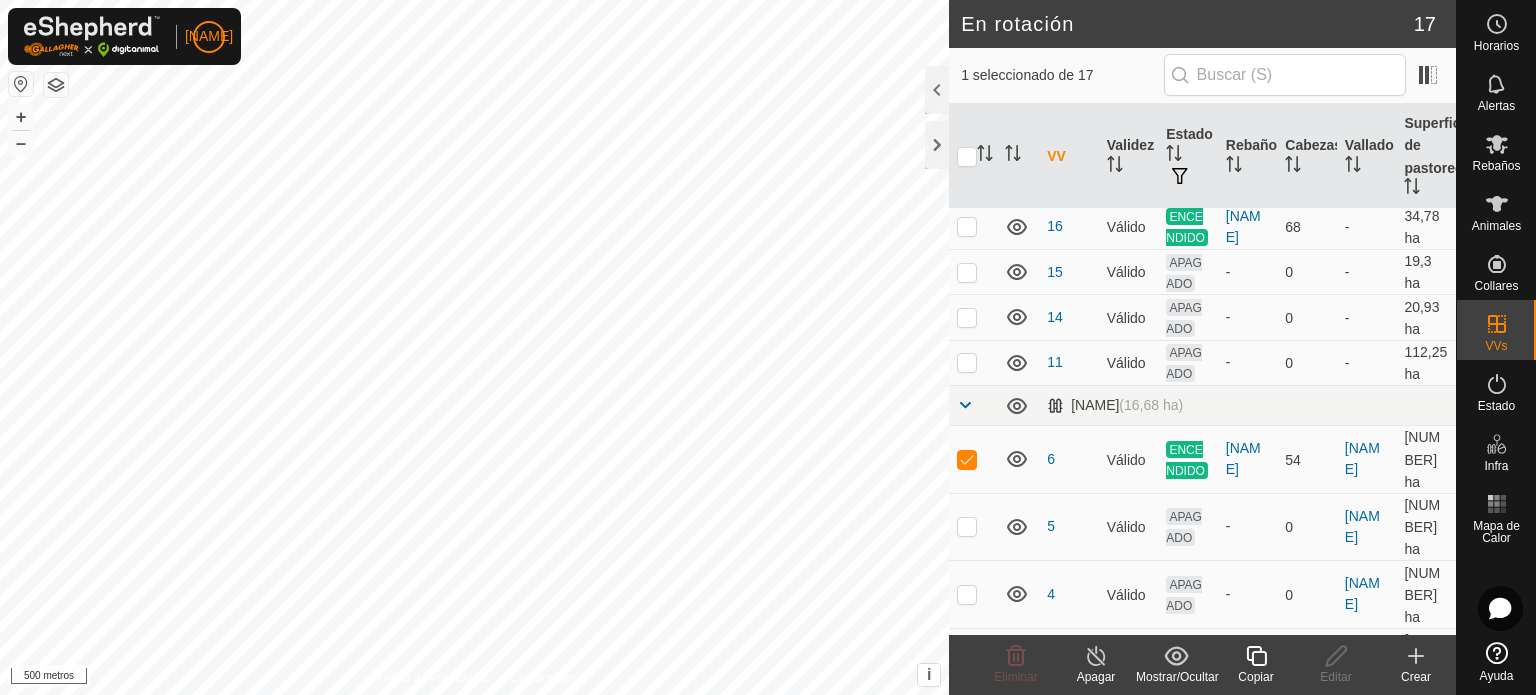 scroll, scrollTop: 611, scrollLeft: 0, axis: vertical 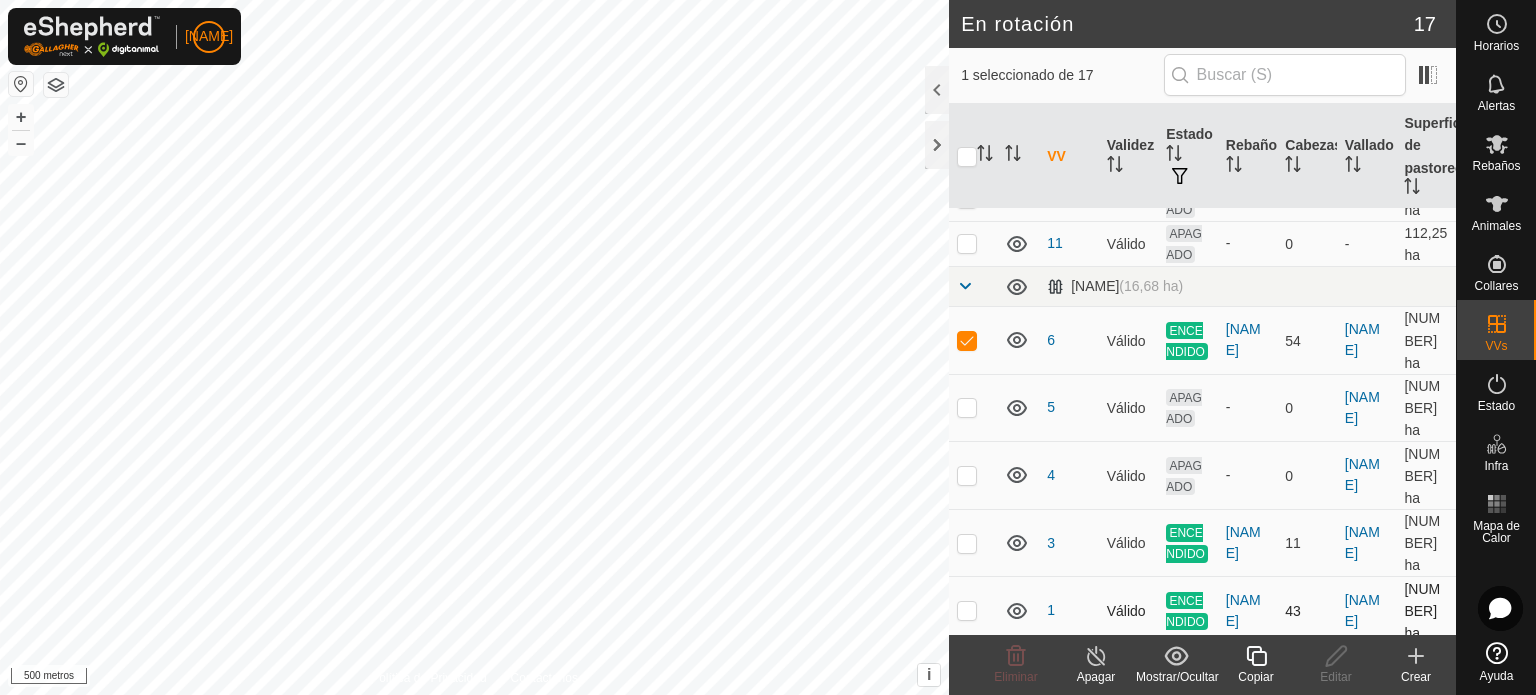 click at bounding box center [967, 610] 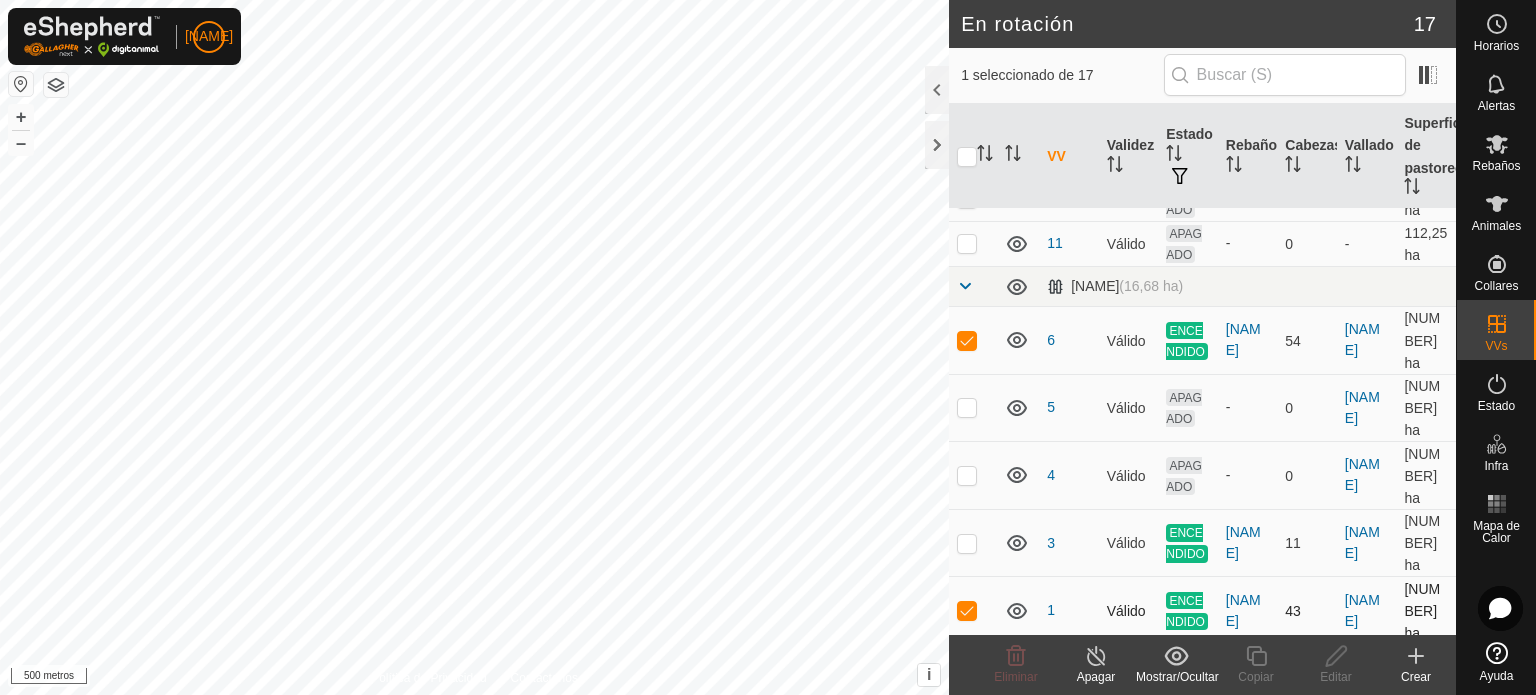 click at bounding box center (967, 610) 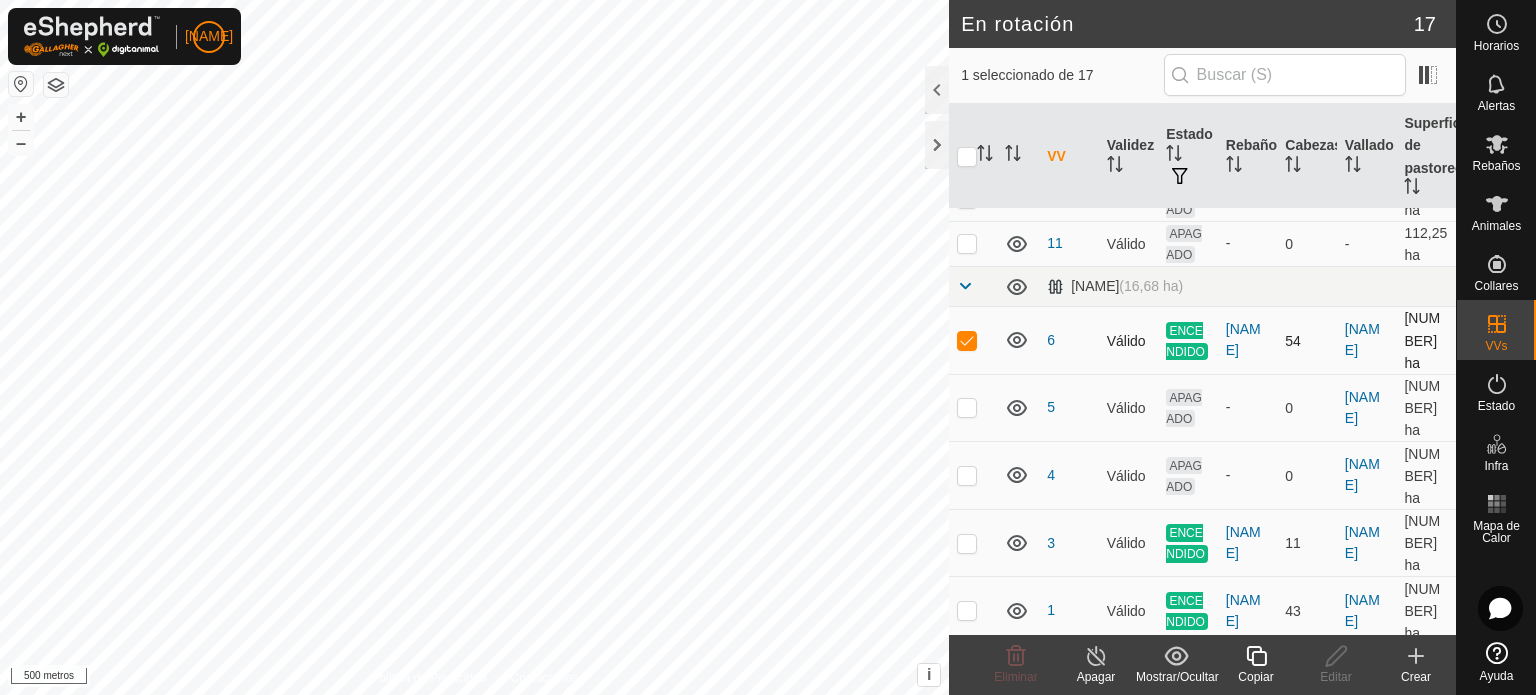 click at bounding box center [967, 340] 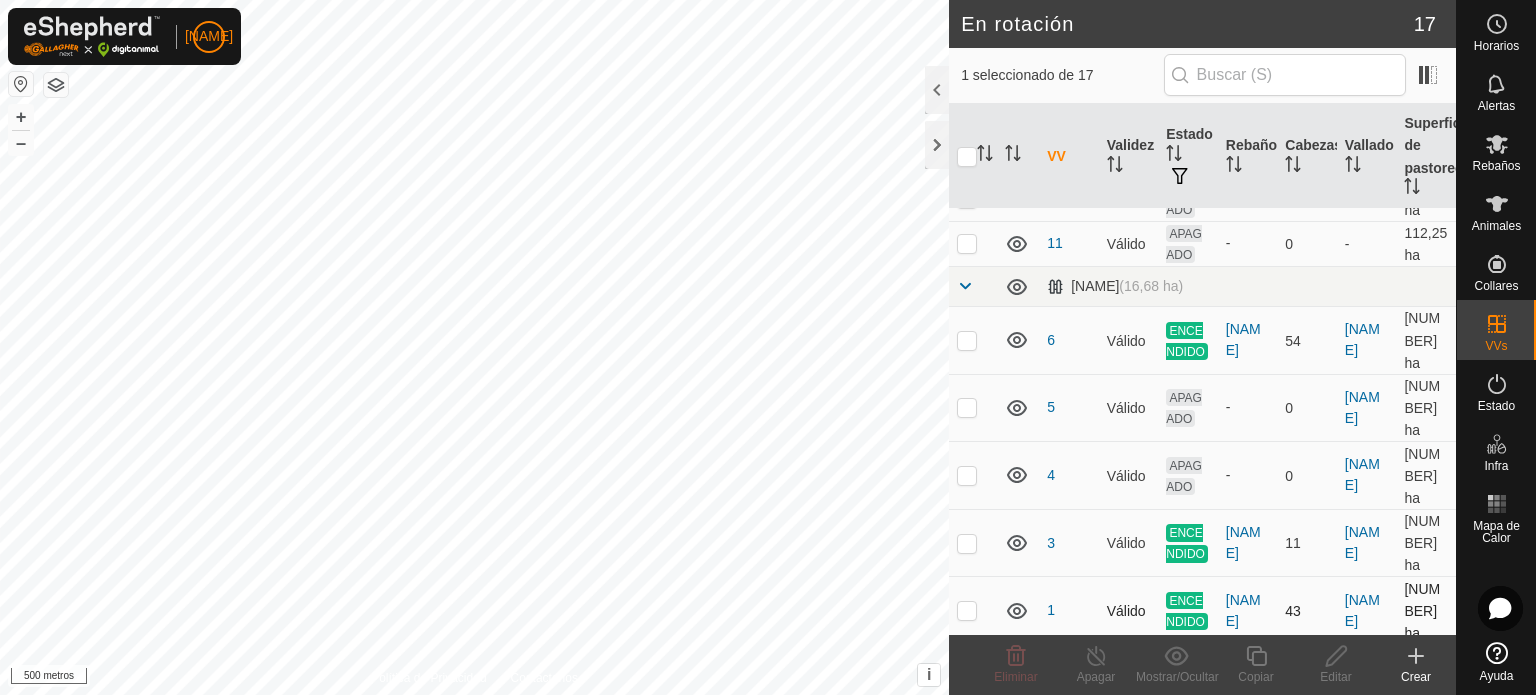 click at bounding box center [967, 610] 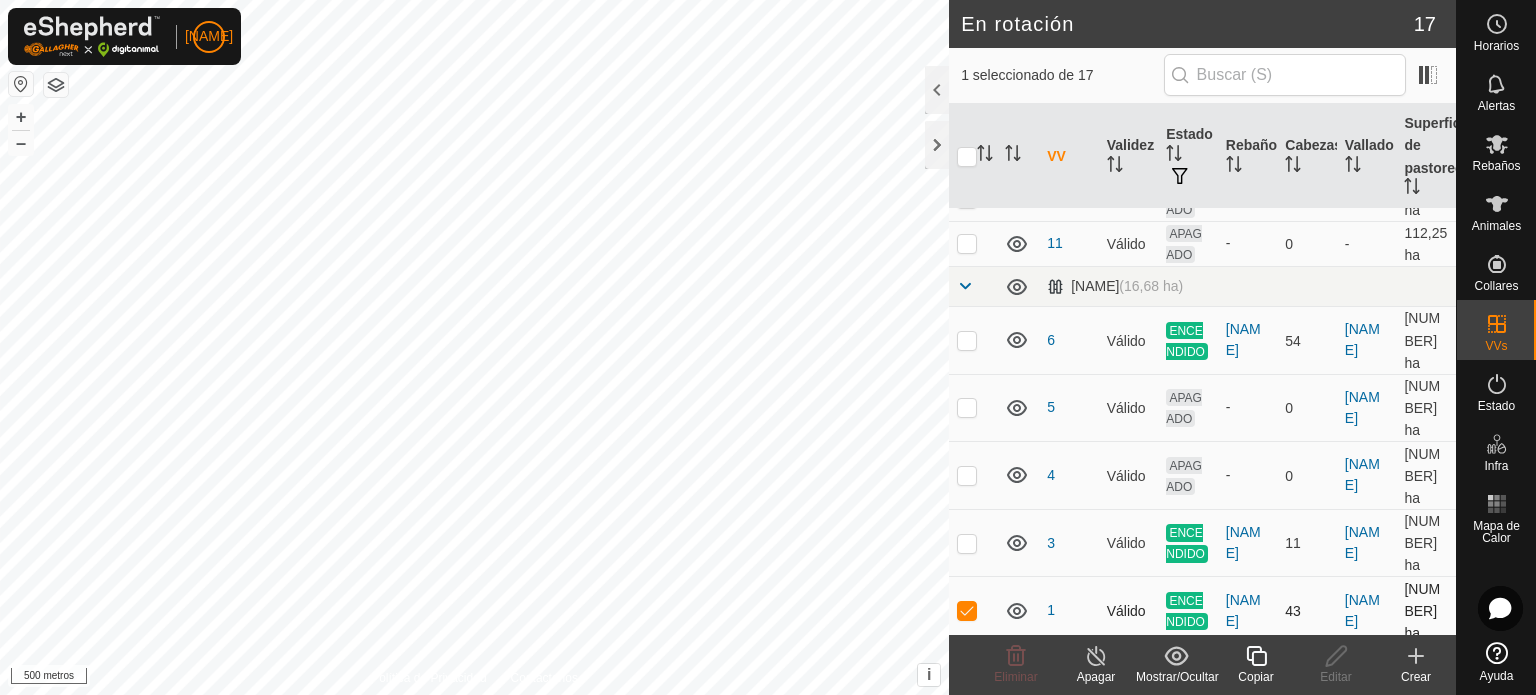 click at bounding box center (967, 610) 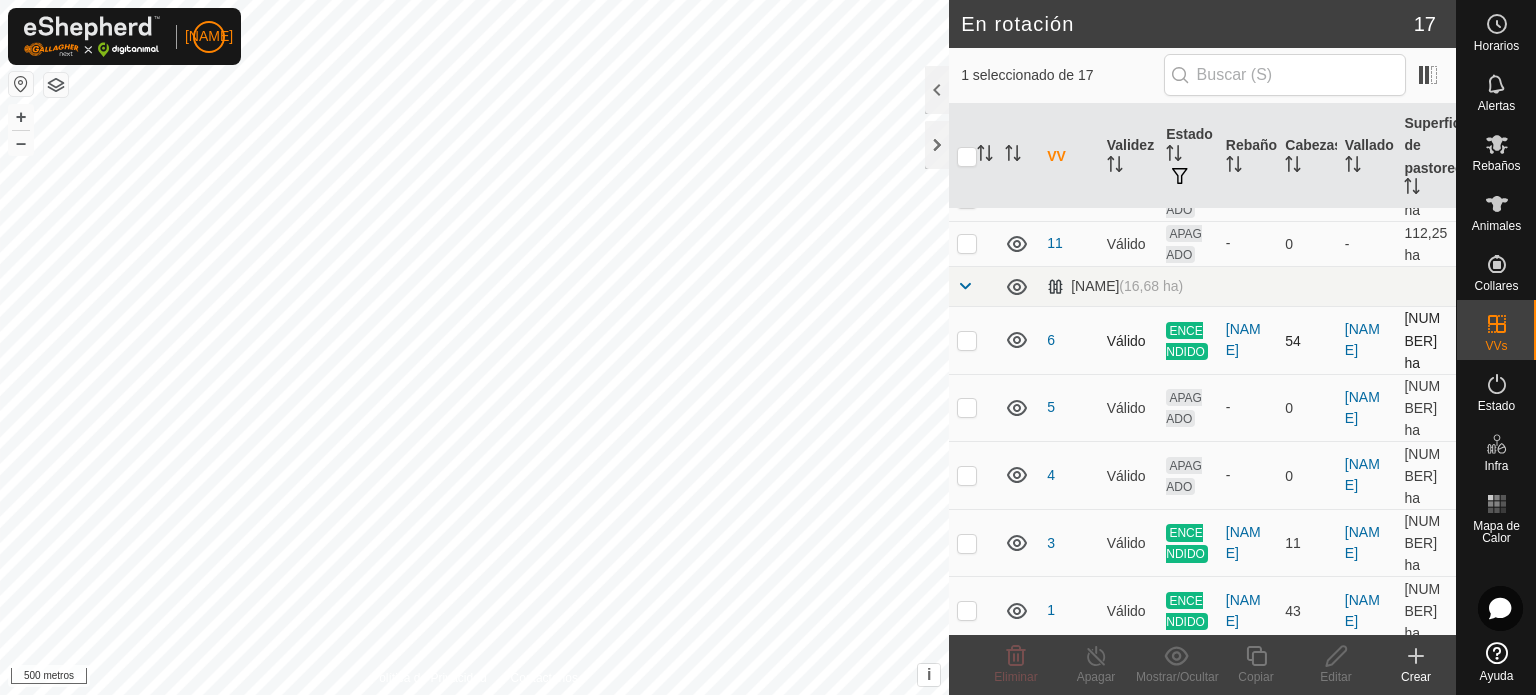click at bounding box center (967, 340) 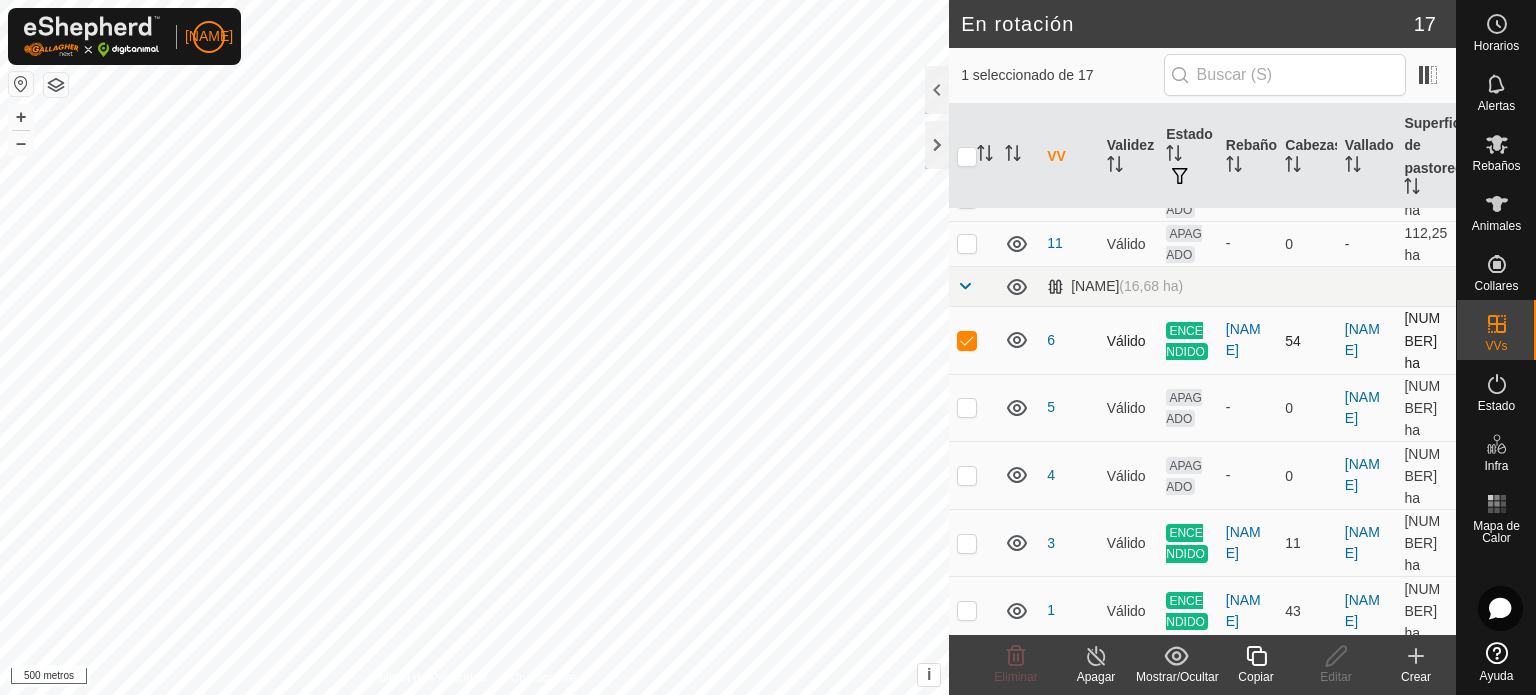 click at bounding box center [967, 340] 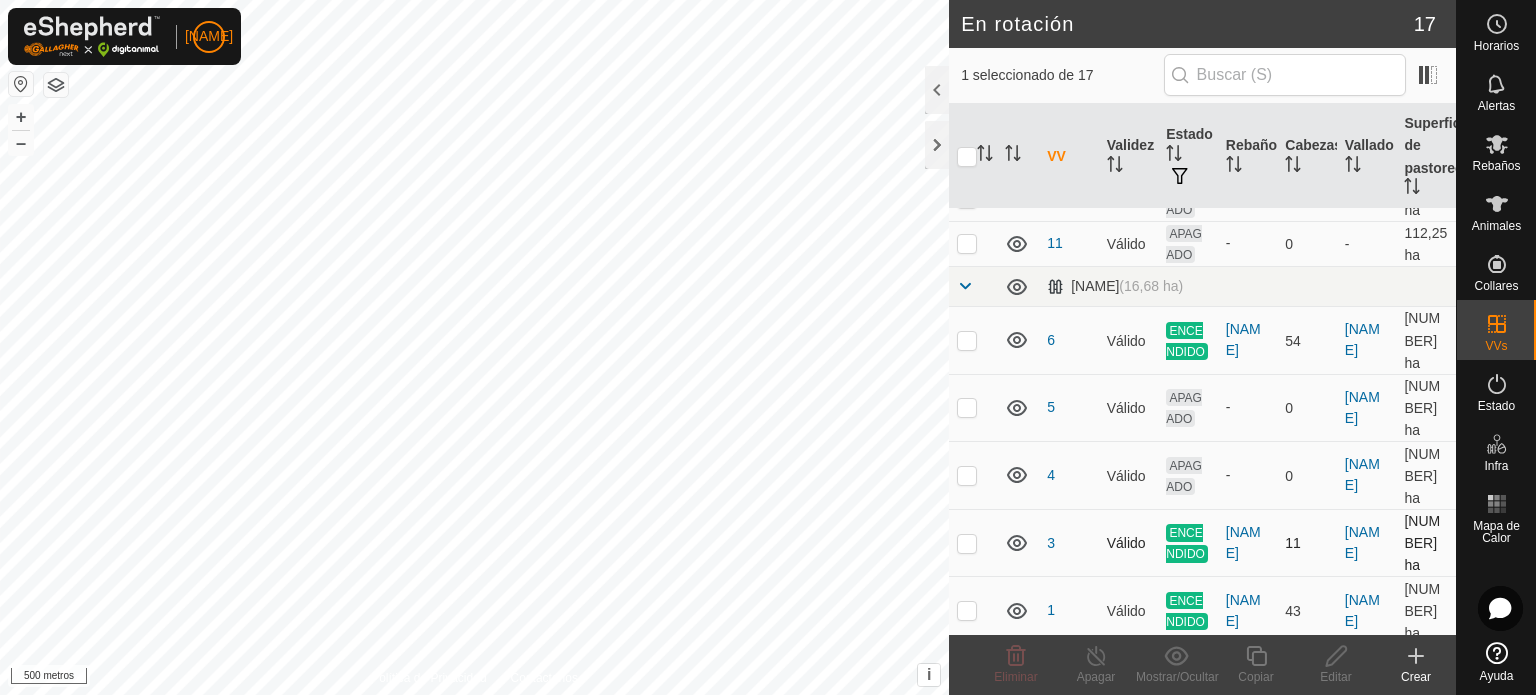click at bounding box center [967, 543] 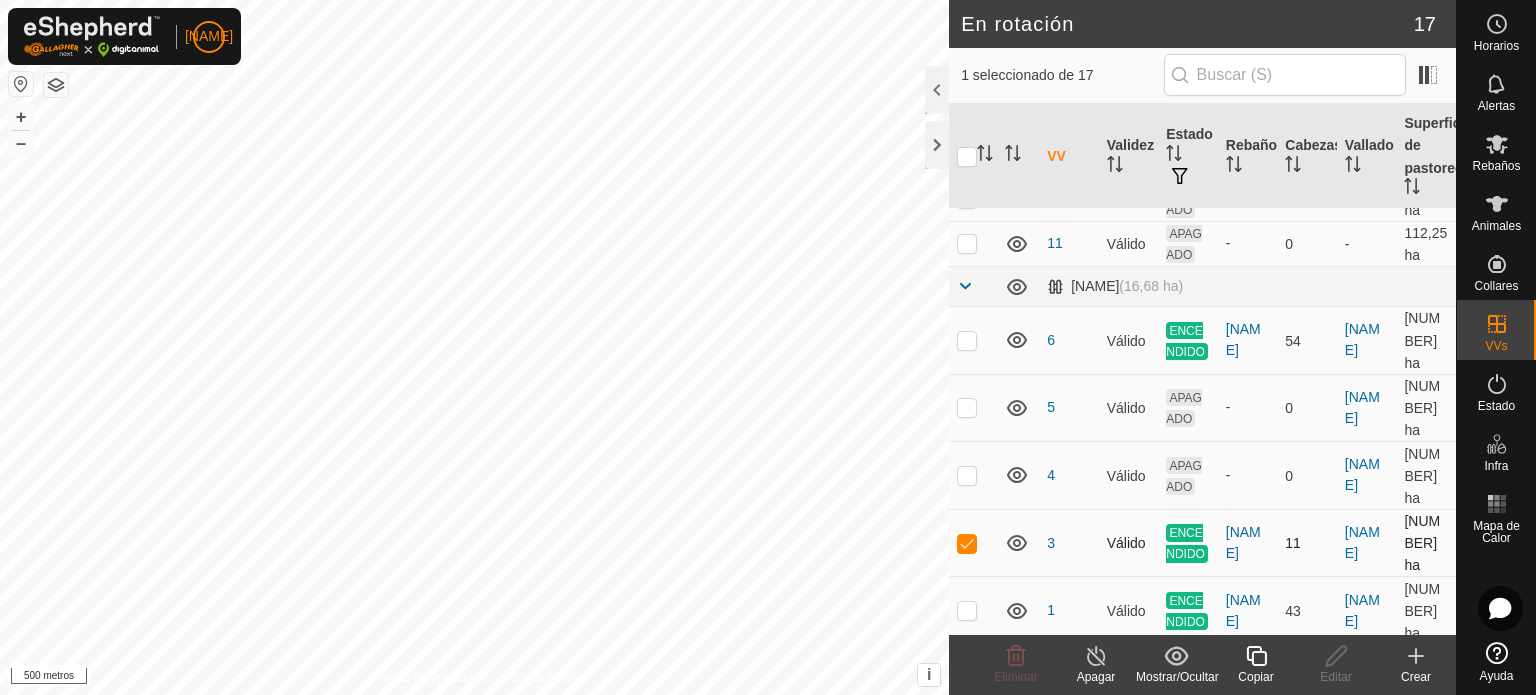 click at bounding box center [967, 543] 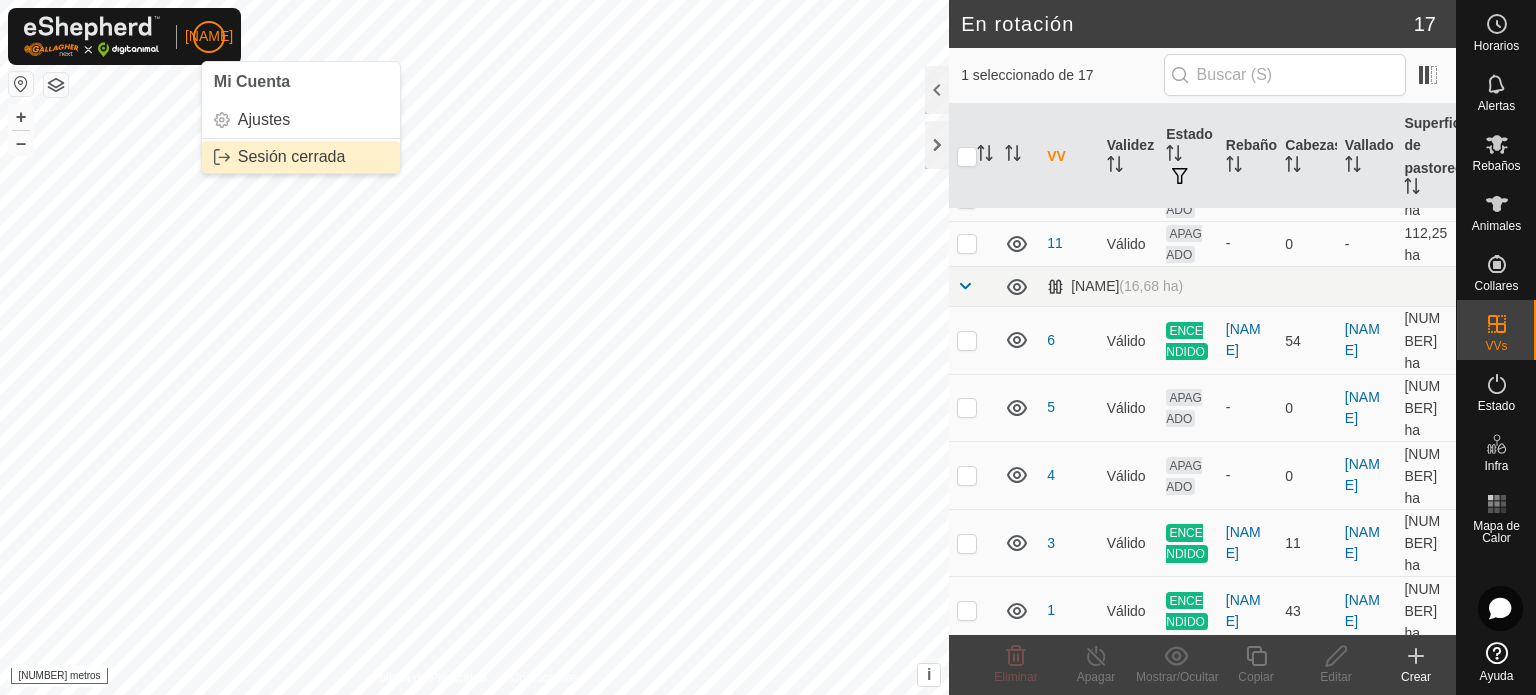 click on "Sesión cerrada" at bounding box center (301, 157) 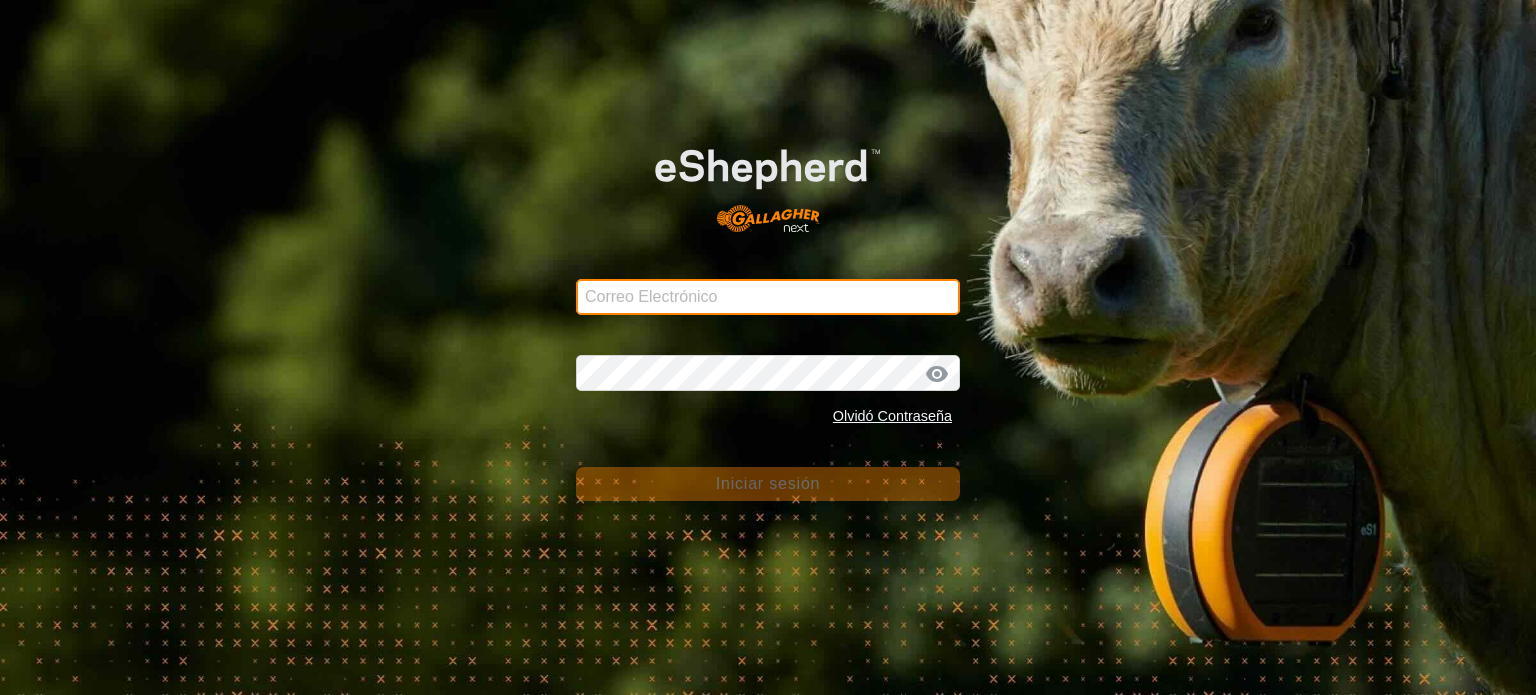 type on "[WORD][WORD][WORD]@[WORD][WORD][WORD].[WORD]" 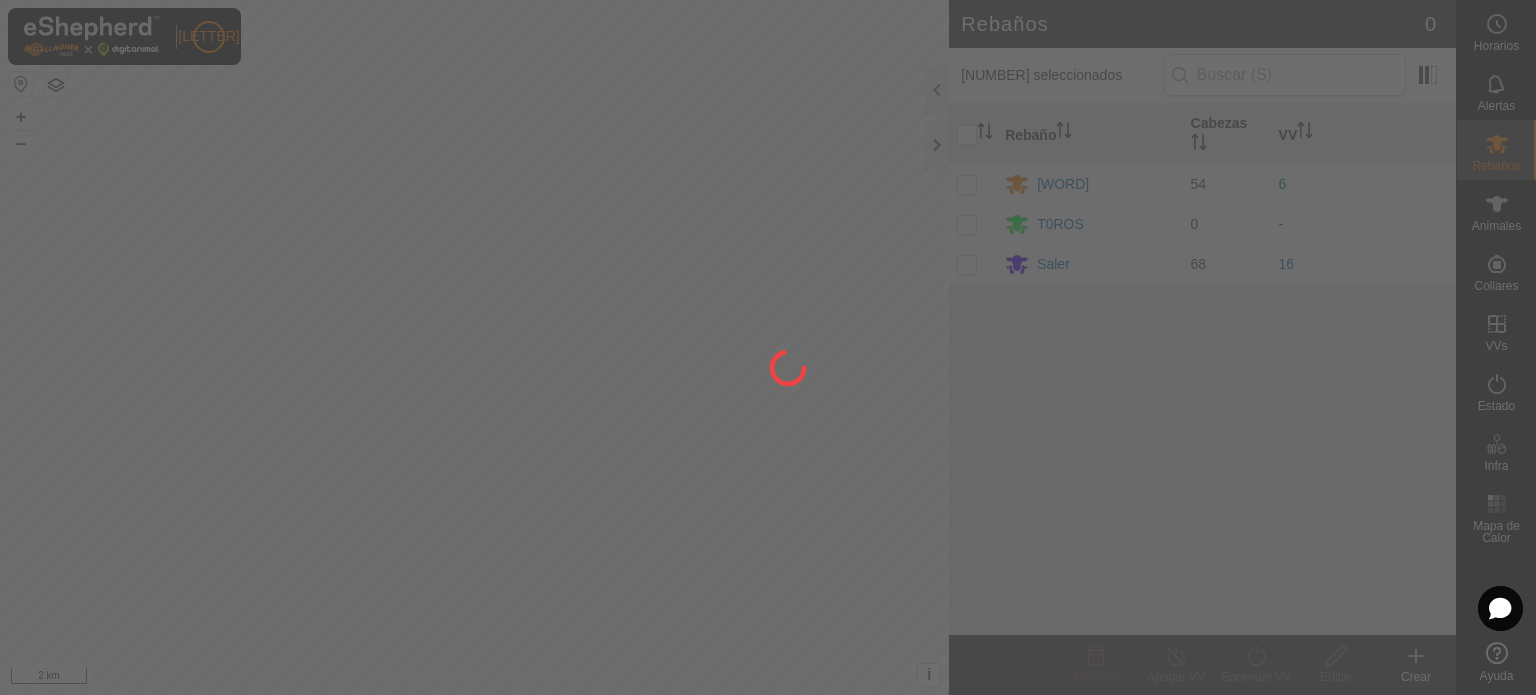 scroll, scrollTop: 0, scrollLeft: 0, axis: both 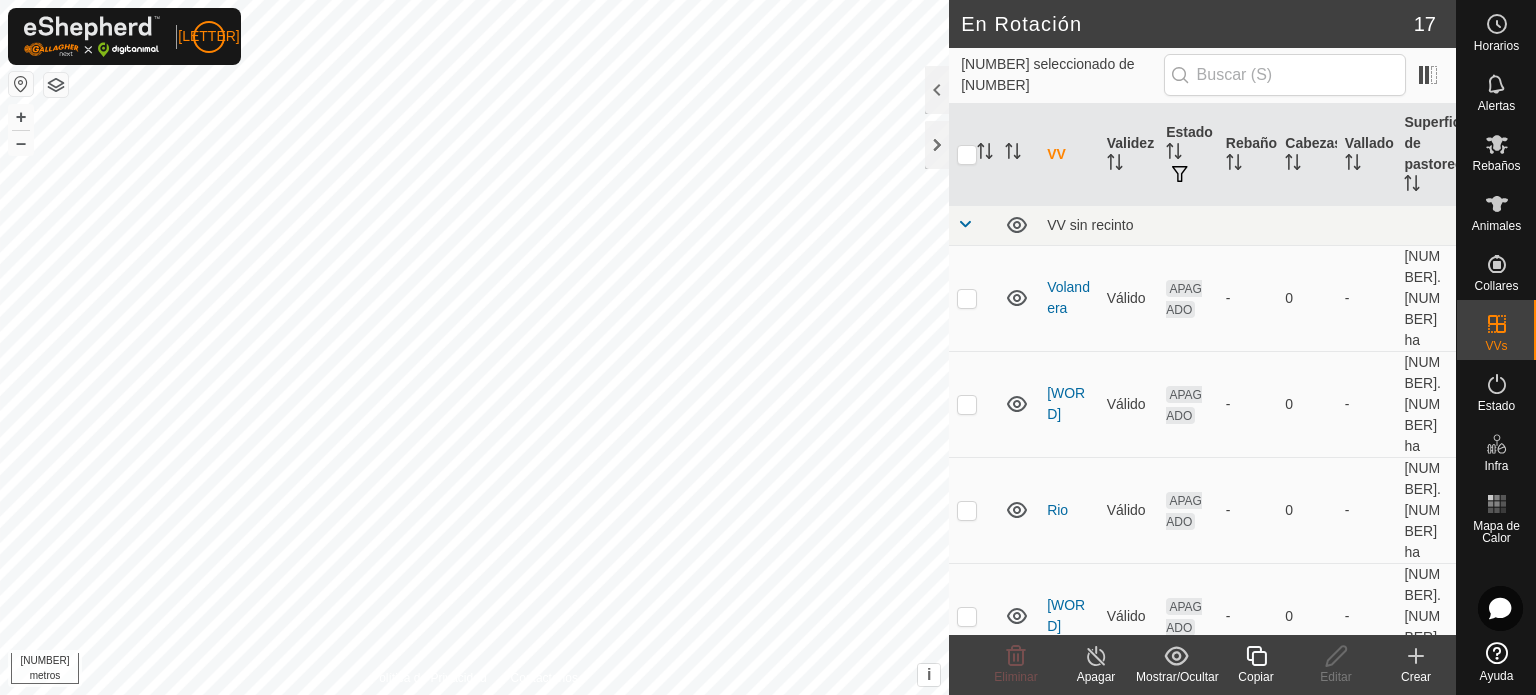 checkbox on "true" 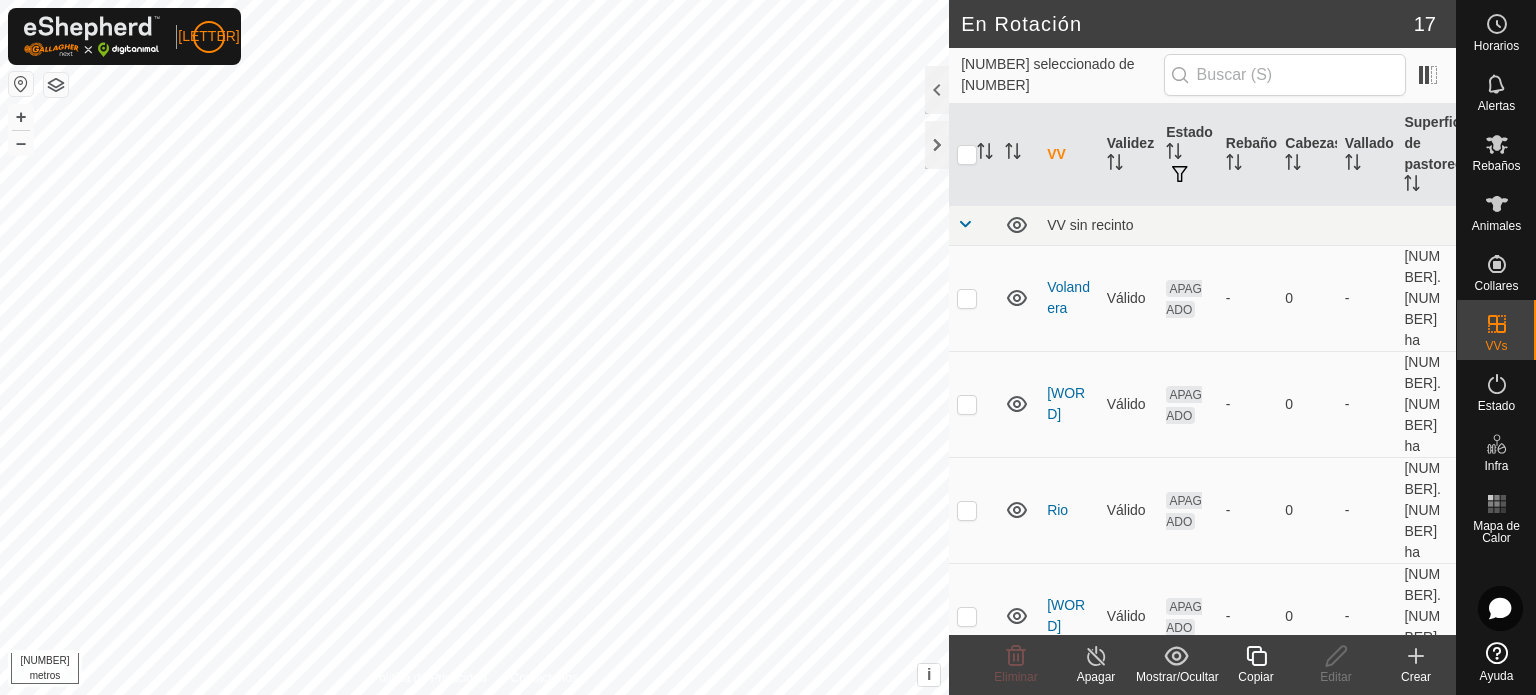 checkbox on "false" 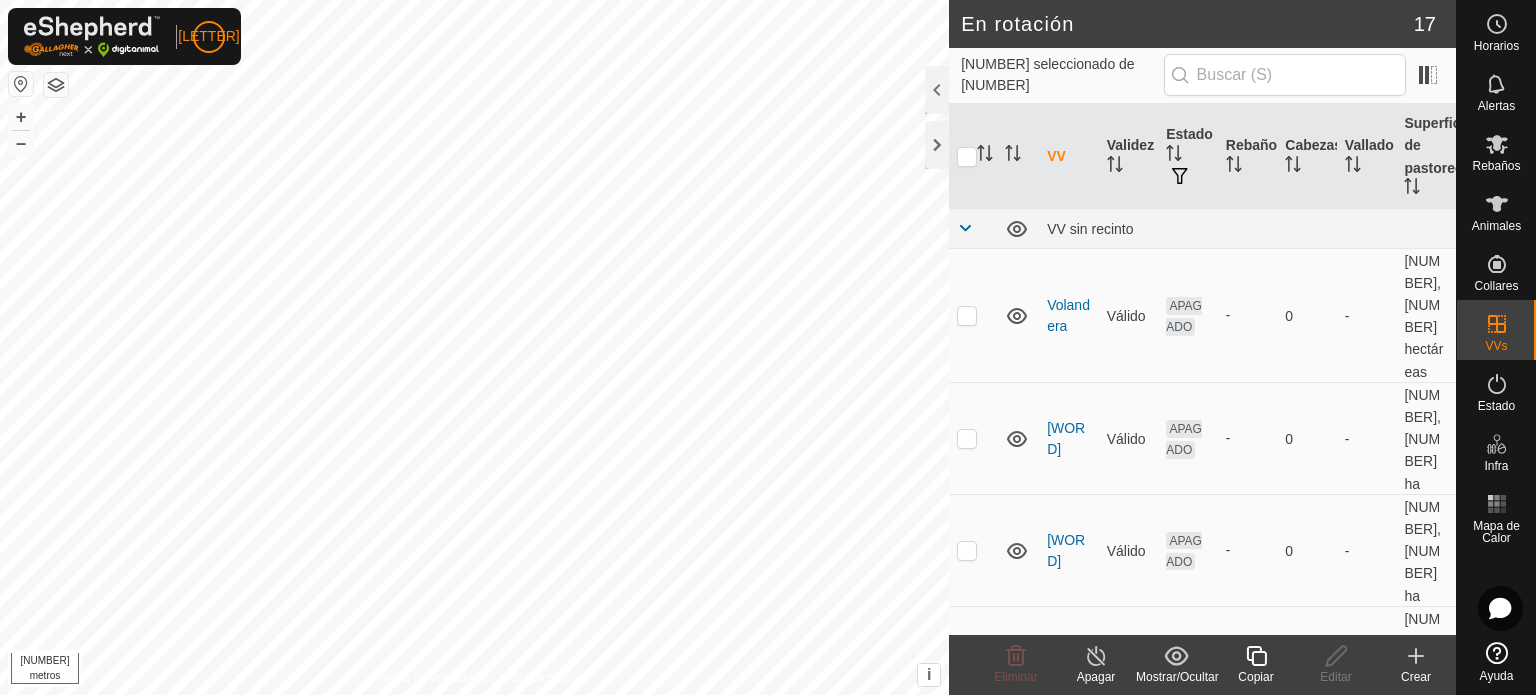 click 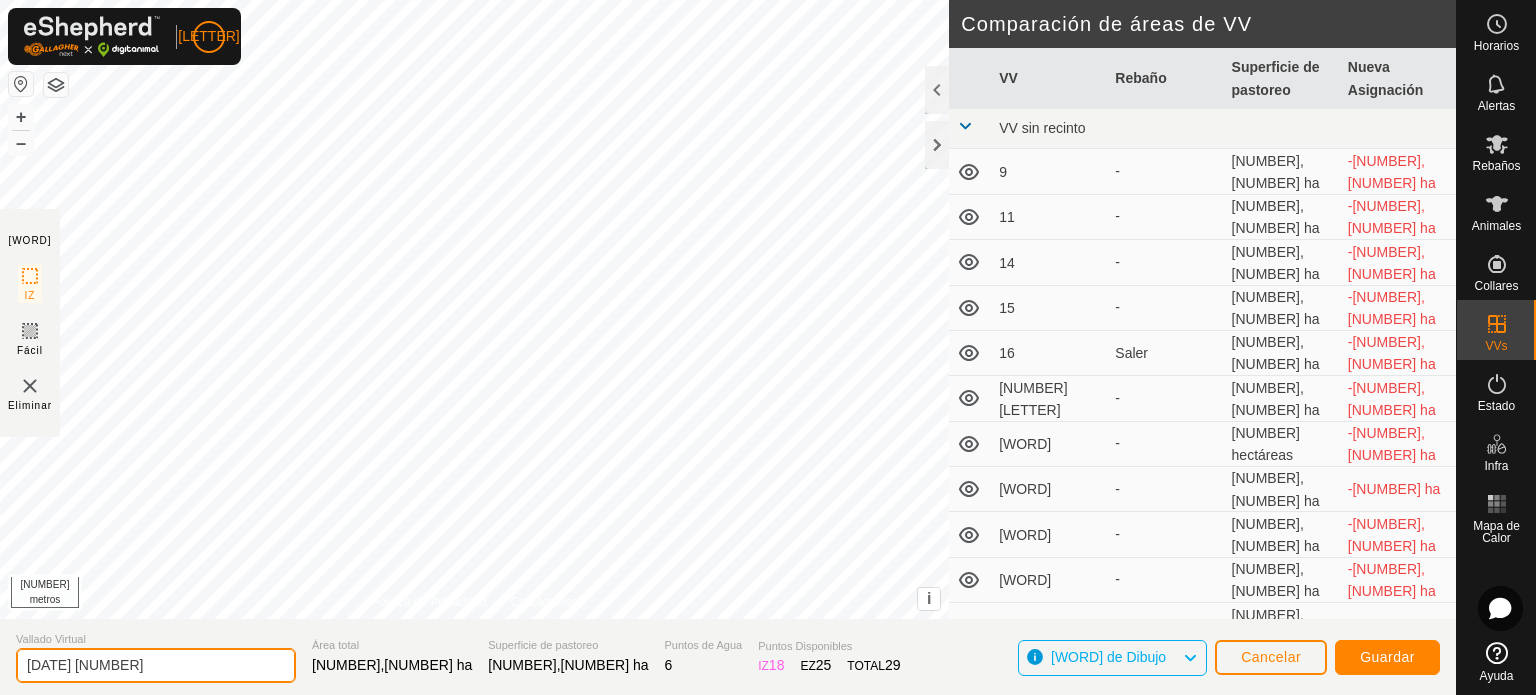 drag, startPoint x: 202, startPoint y: 654, endPoint x: 0, endPoint y: 639, distance: 202.55617 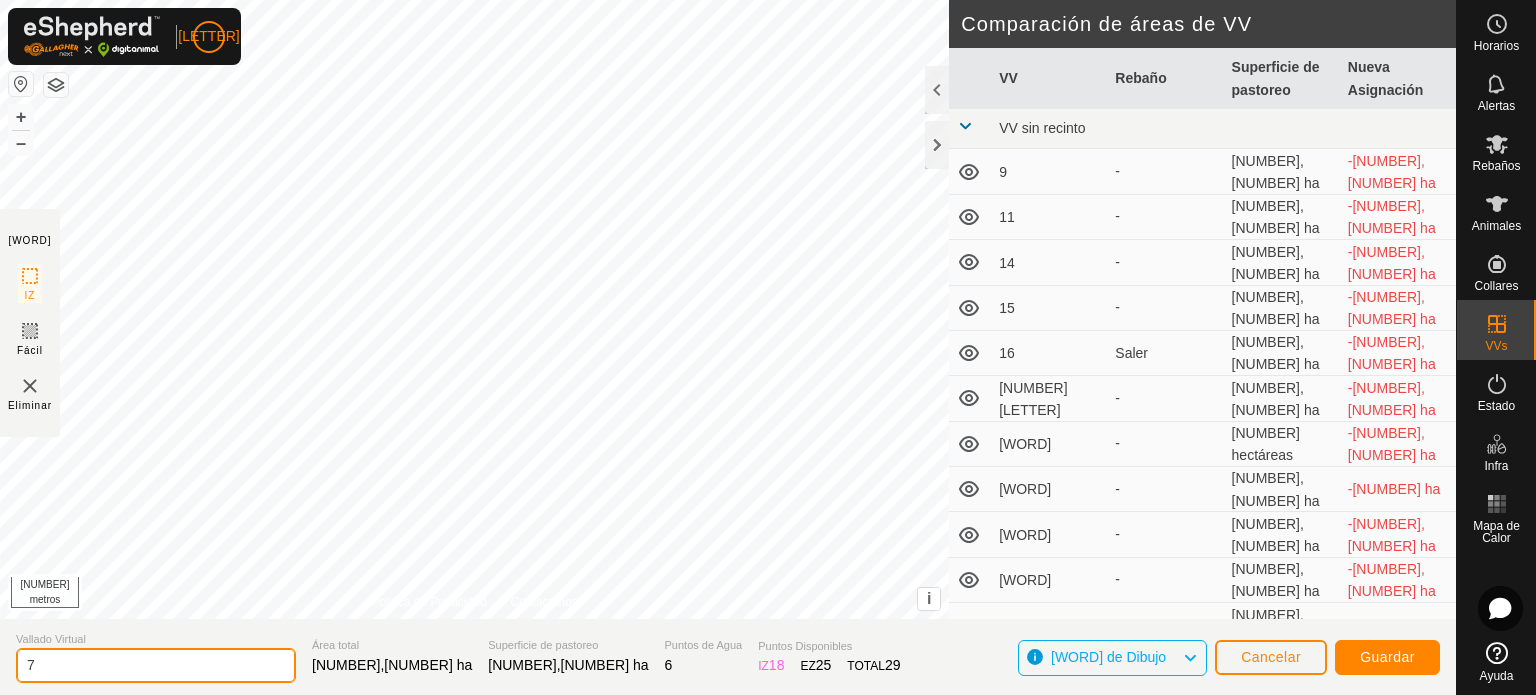 type on "7" 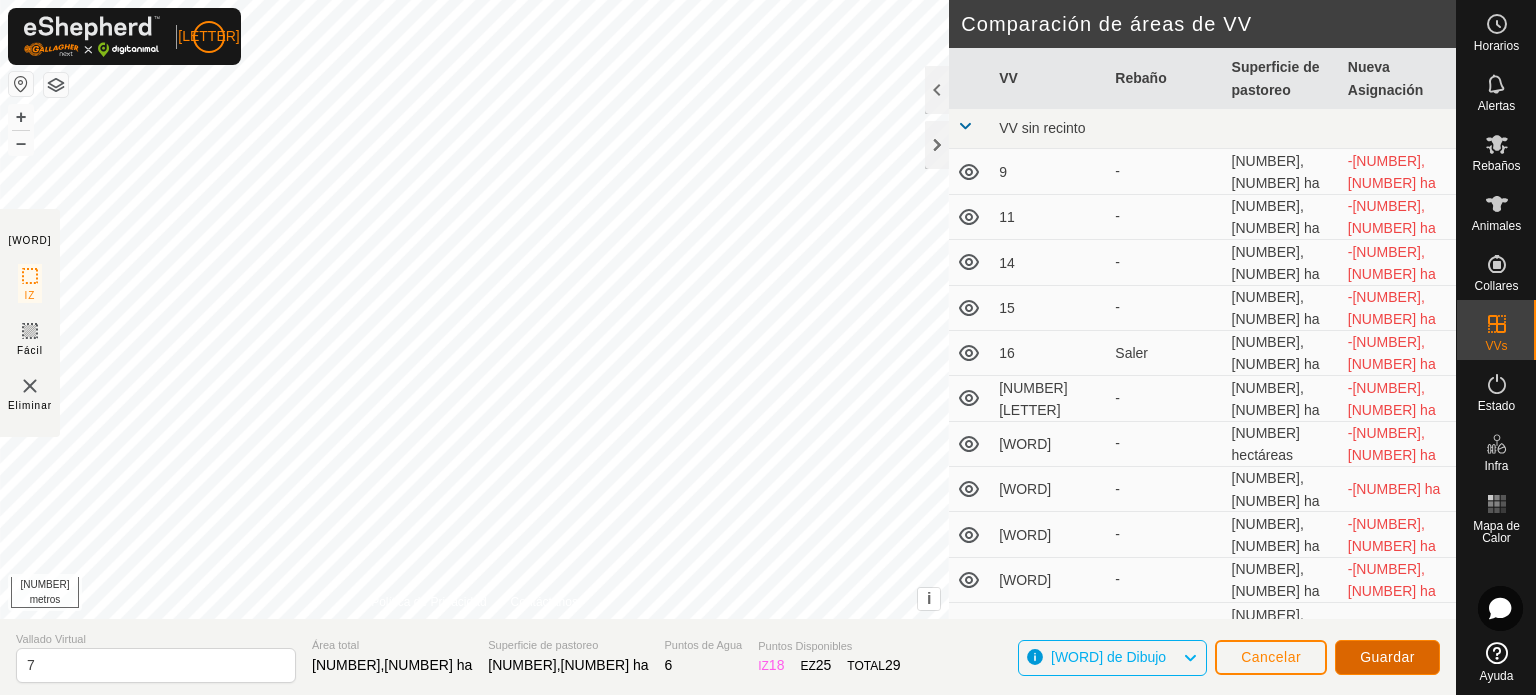 click on "Guardar" 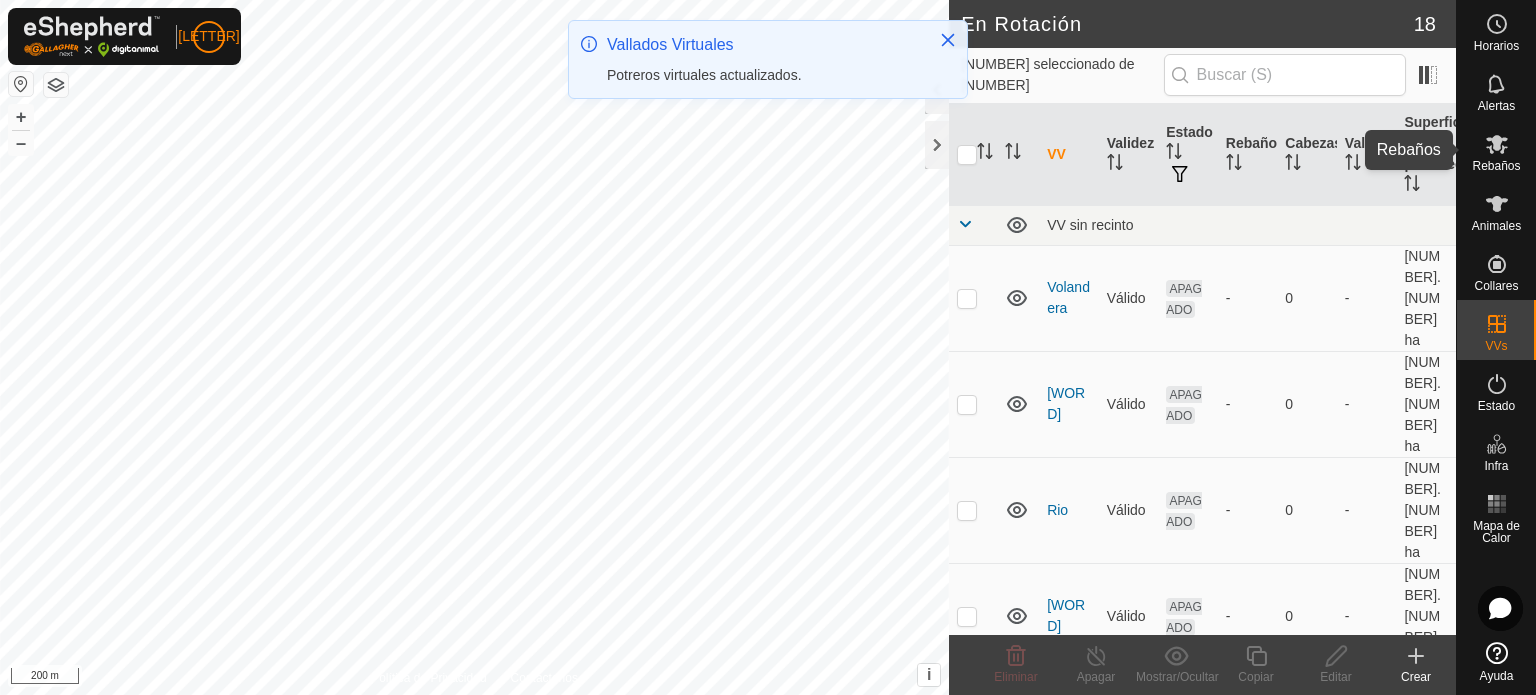 click on "Rebaños" at bounding box center (1496, 166) 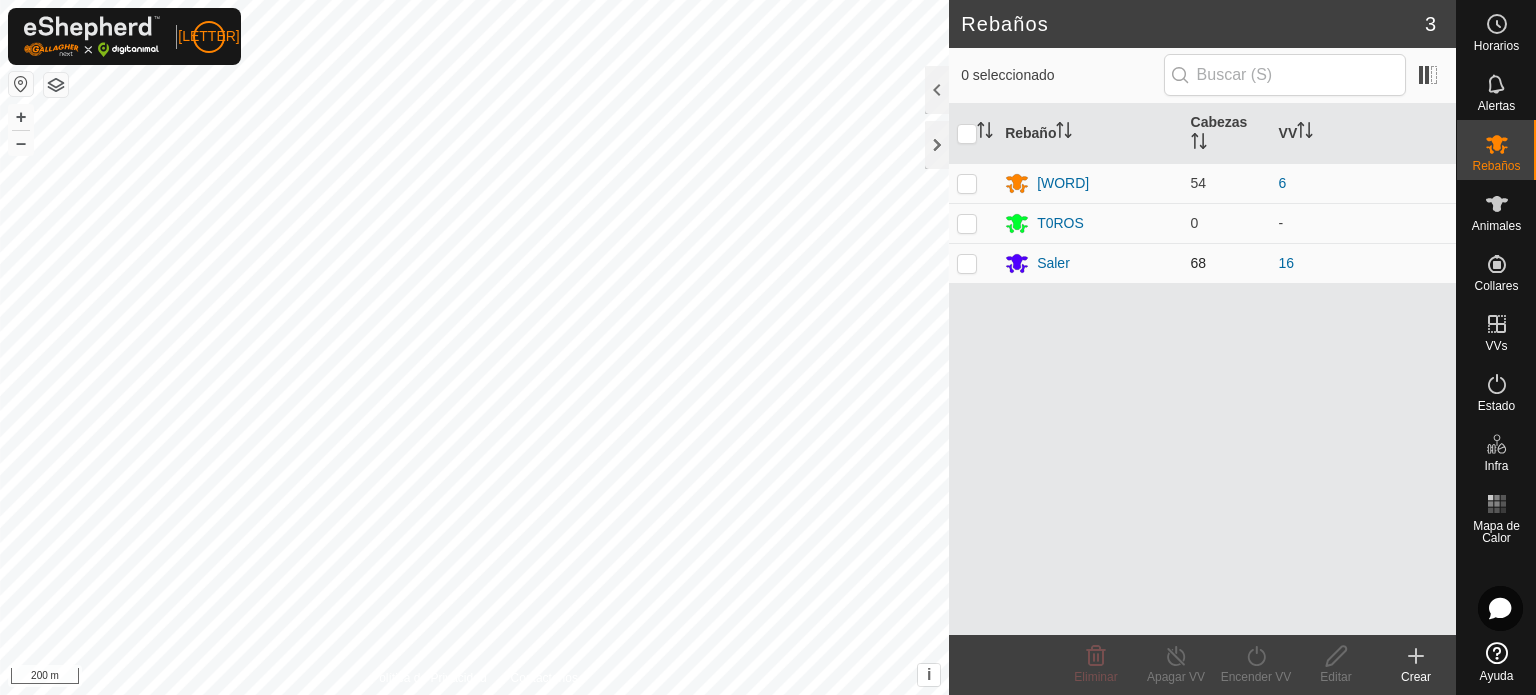 click at bounding box center (967, 263) 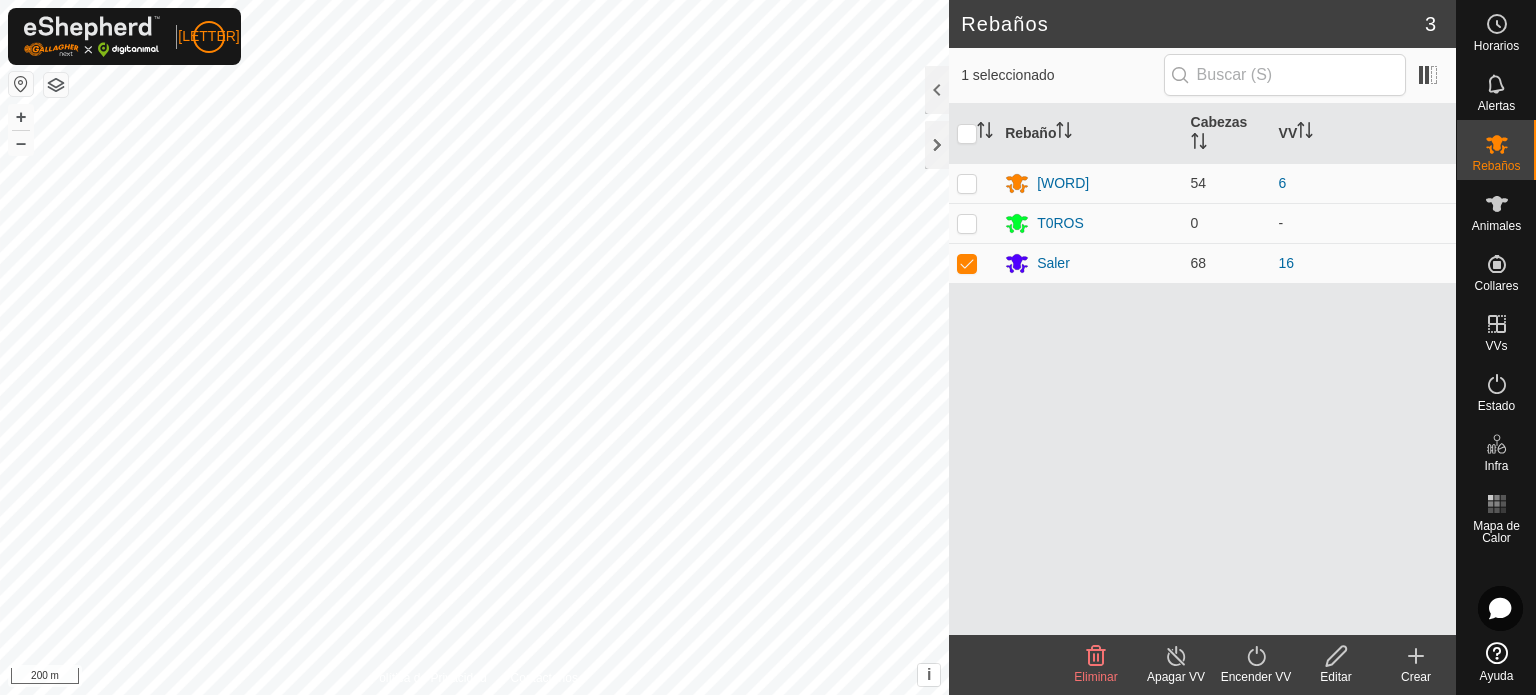 click on "Encender VV" 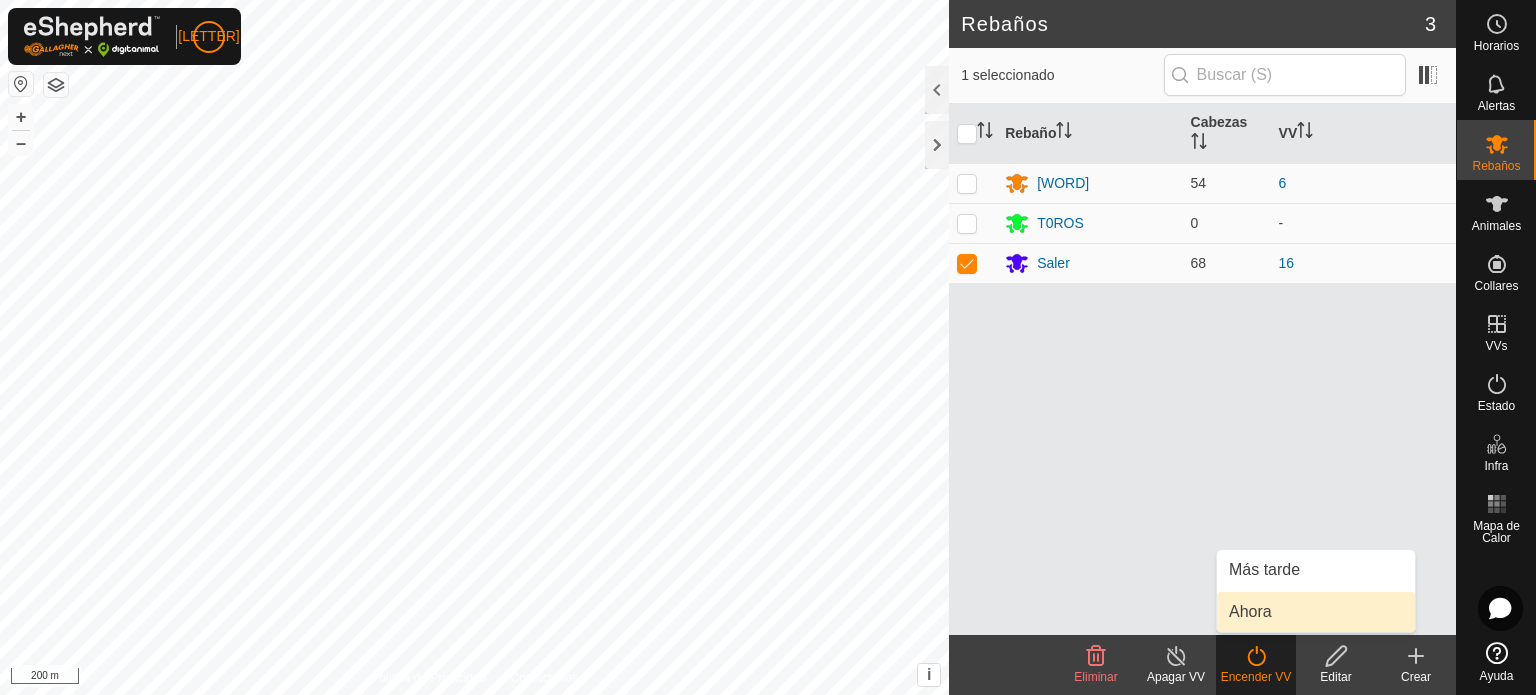 click on "Ahora" at bounding box center (1316, 612) 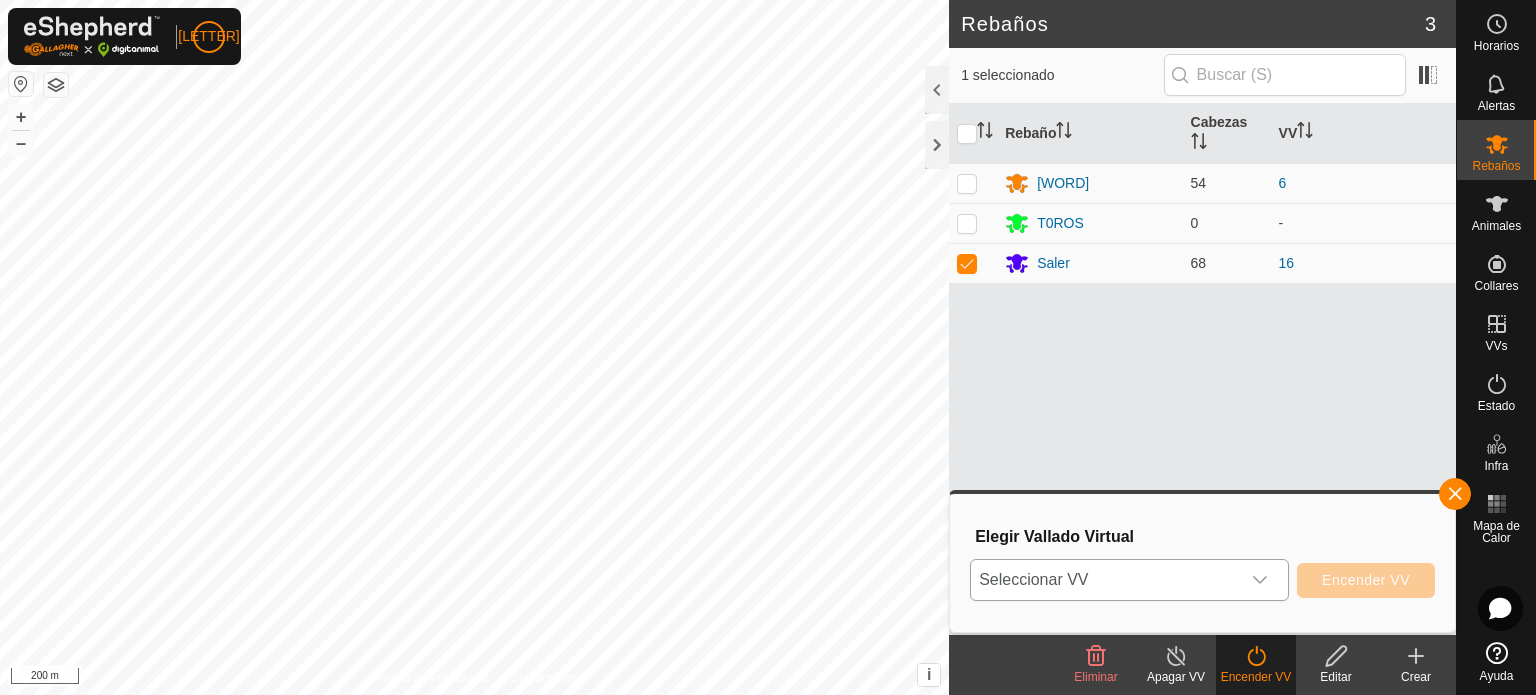 click 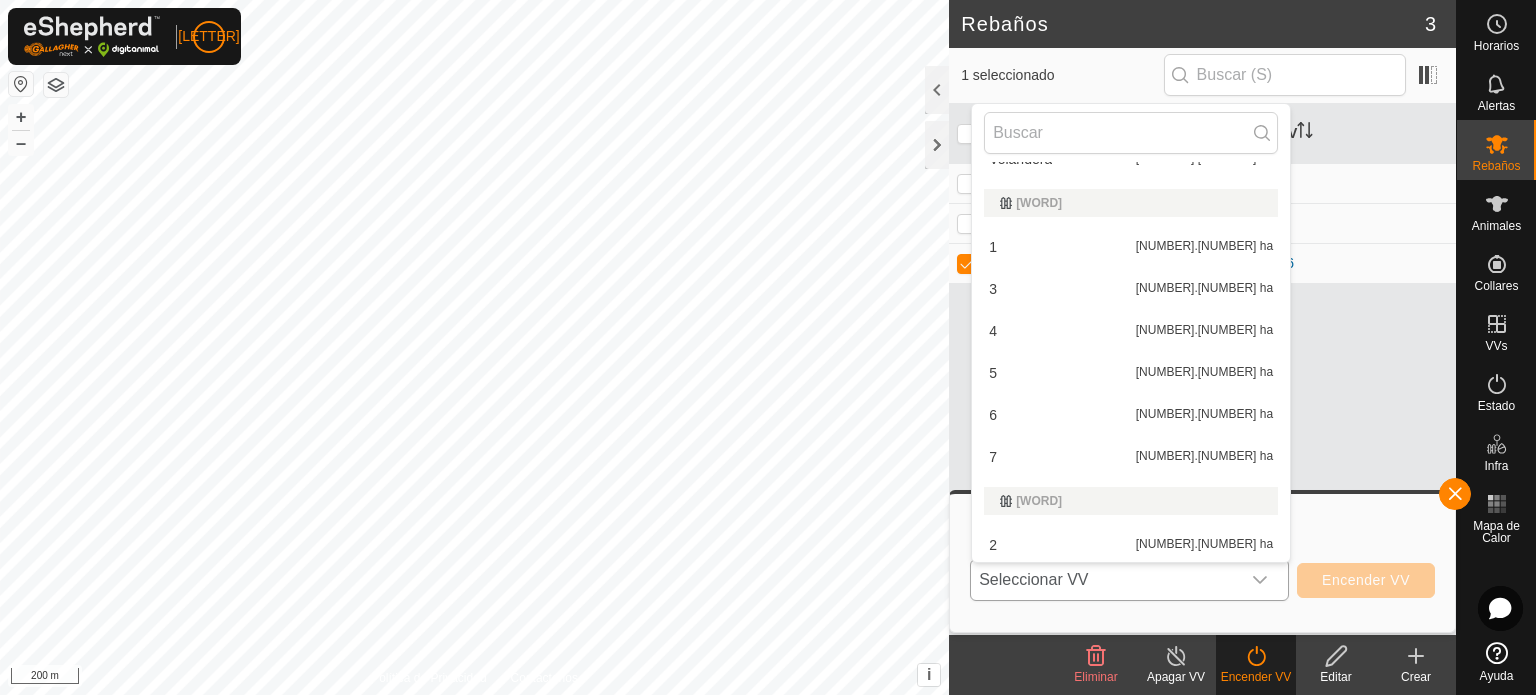 scroll, scrollTop: 492, scrollLeft: 0, axis: vertical 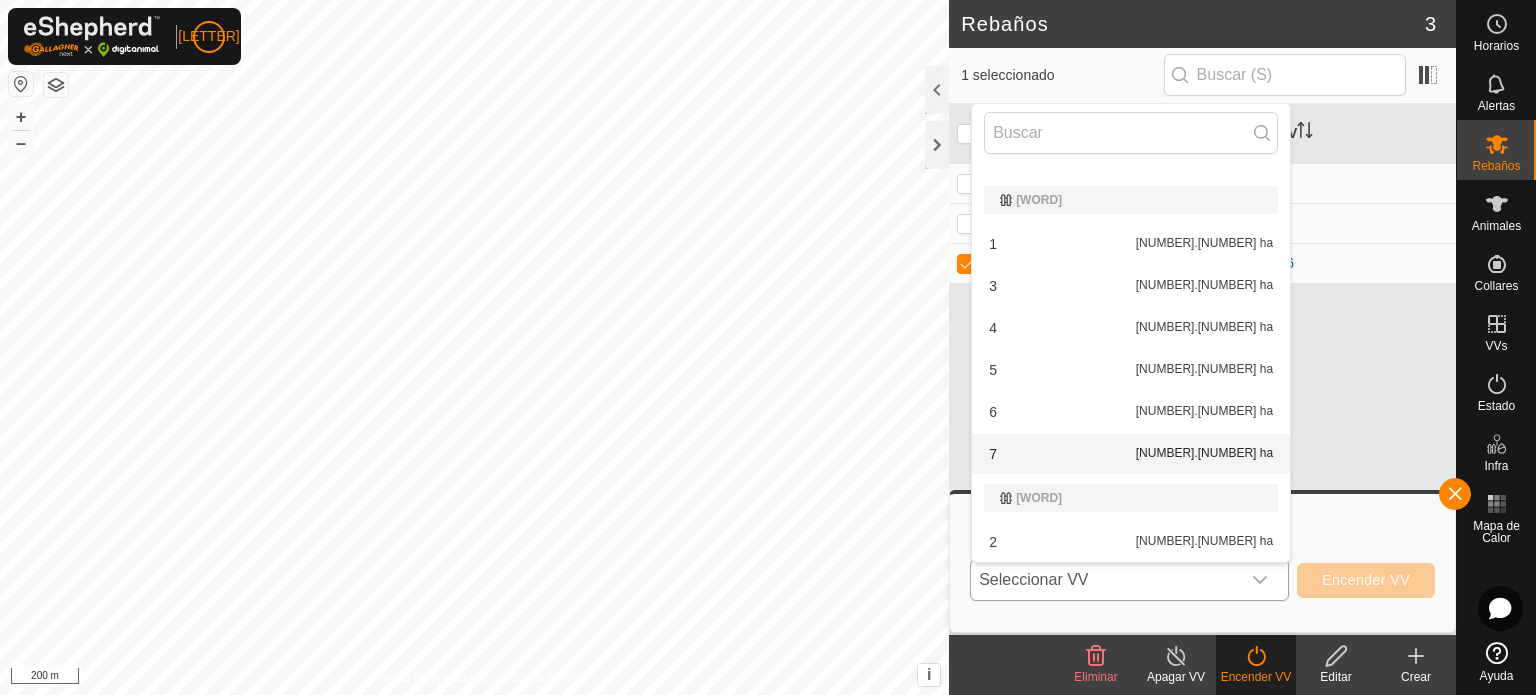click on "[NUMBER] [NUMBER] [NUMBER] ha" at bounding box center (1131, 454) 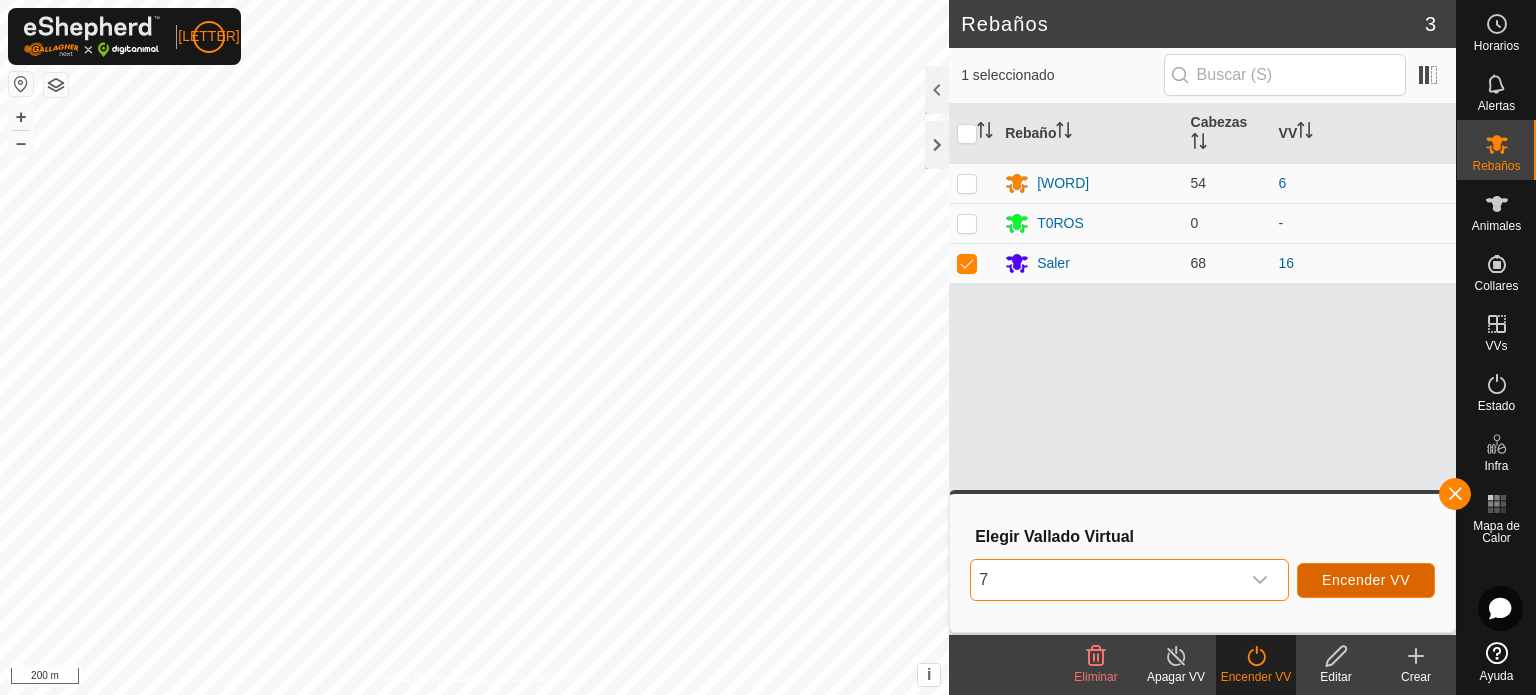 click on "Encender VV" at bounding box center [1366, 580] 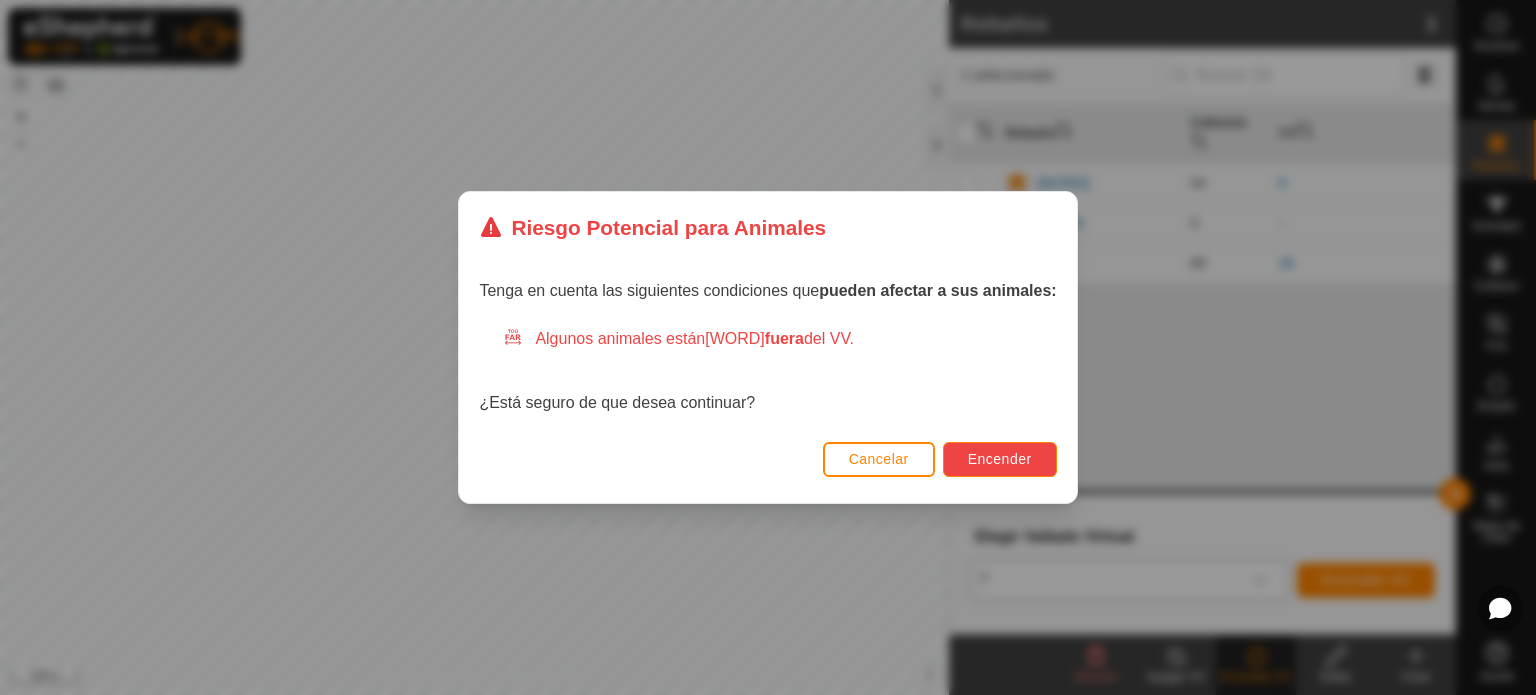 click on "Encender" at bounding box center [1000, 459] 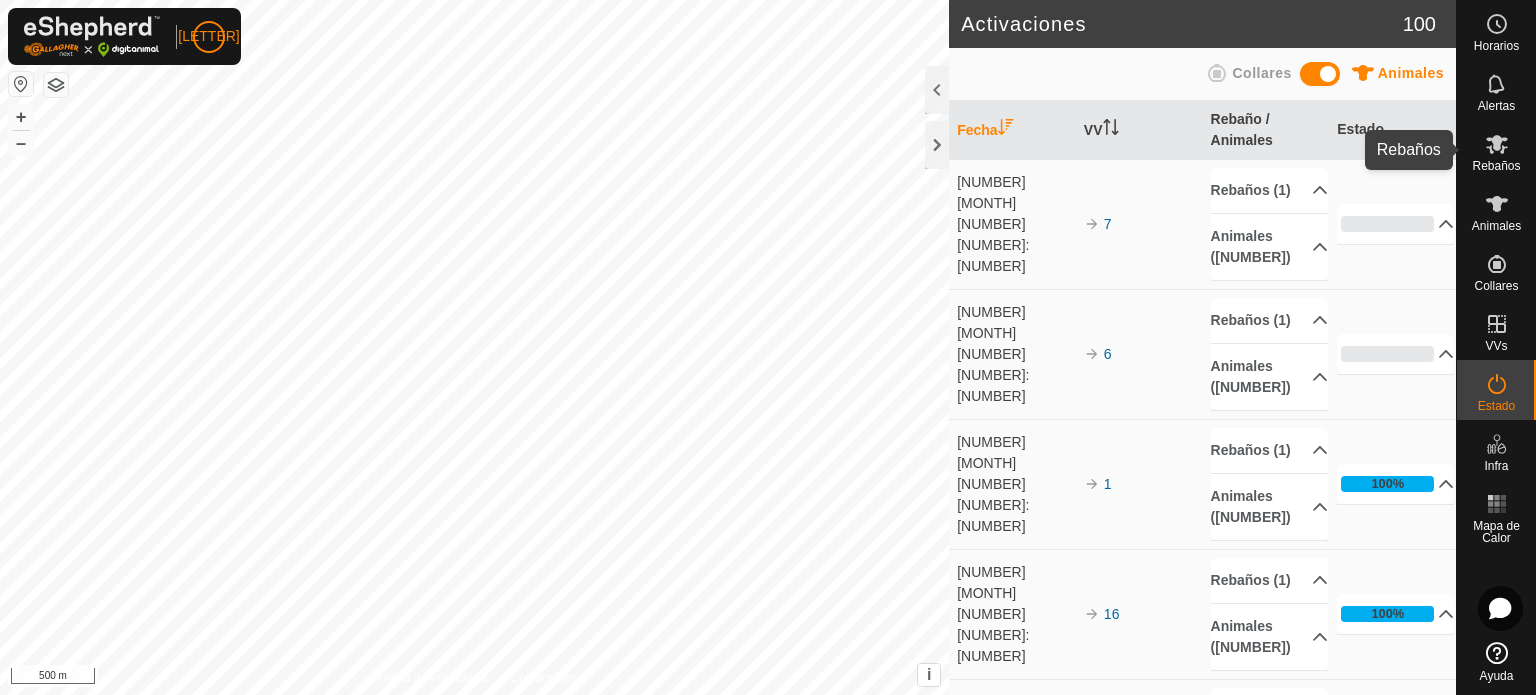 click 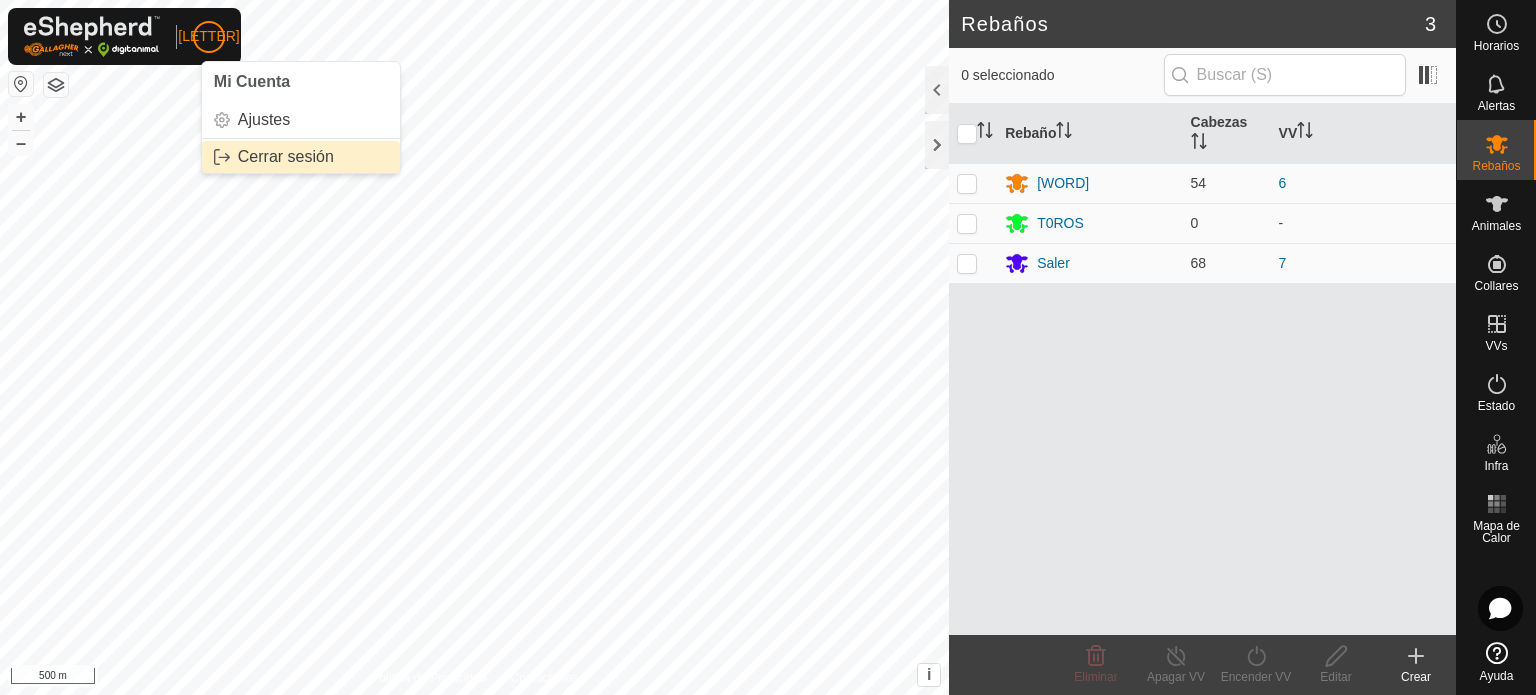 click on "Cerrar sesión" at bounding box center (301, 157) 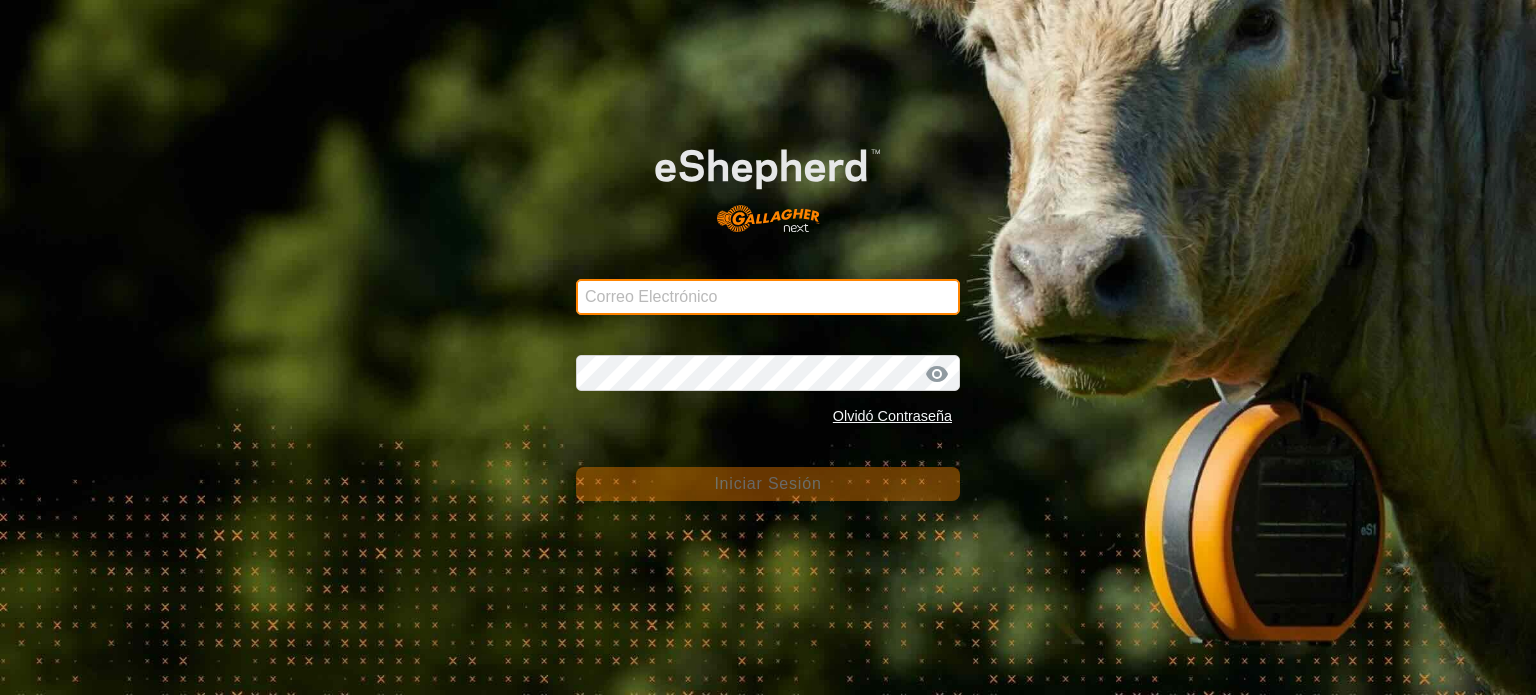type on "[WORD][WORD][WORD]@[WORD][WORD][WORD].[WORD]" 